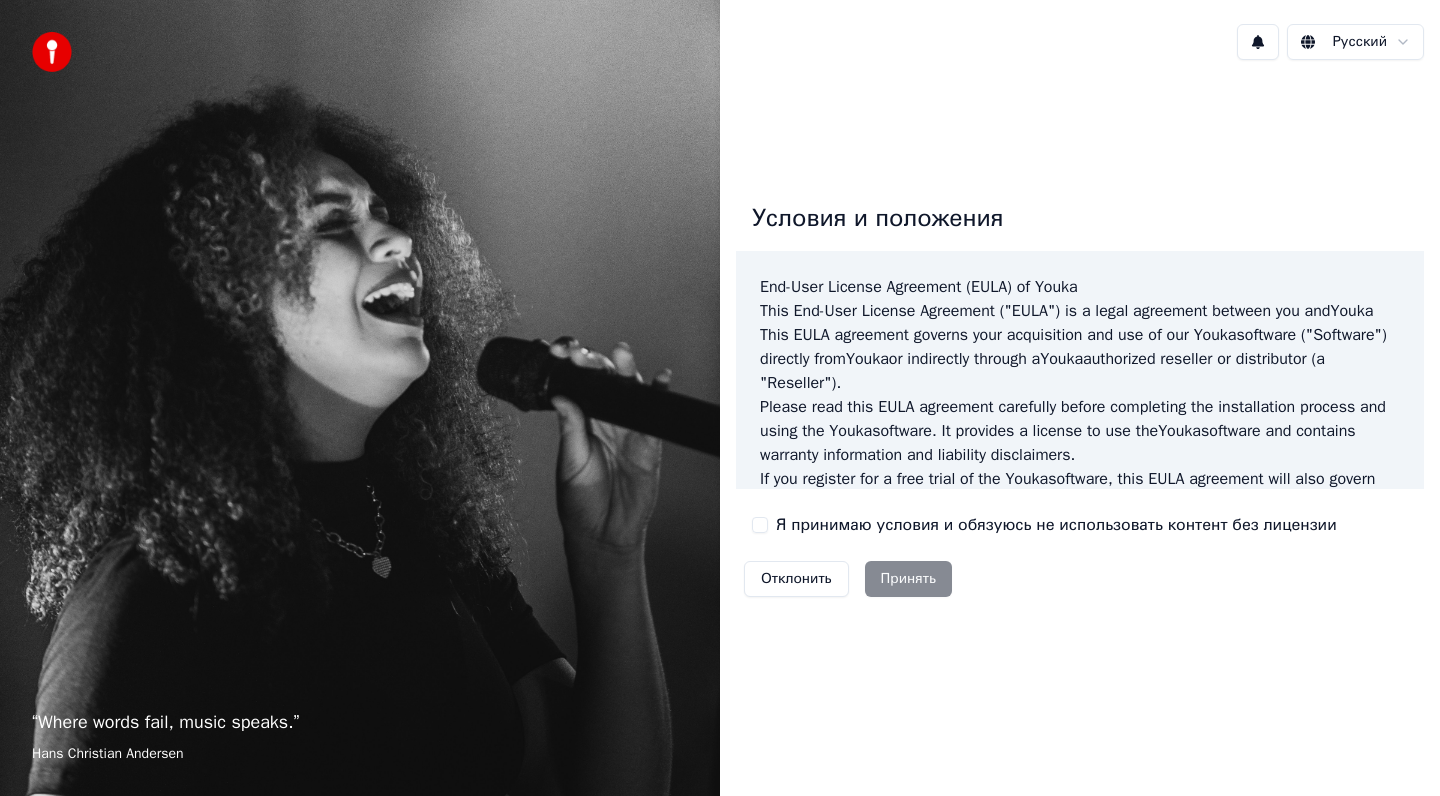 scroll, scrollTop: 0, scrollLeft: 0, axis: both 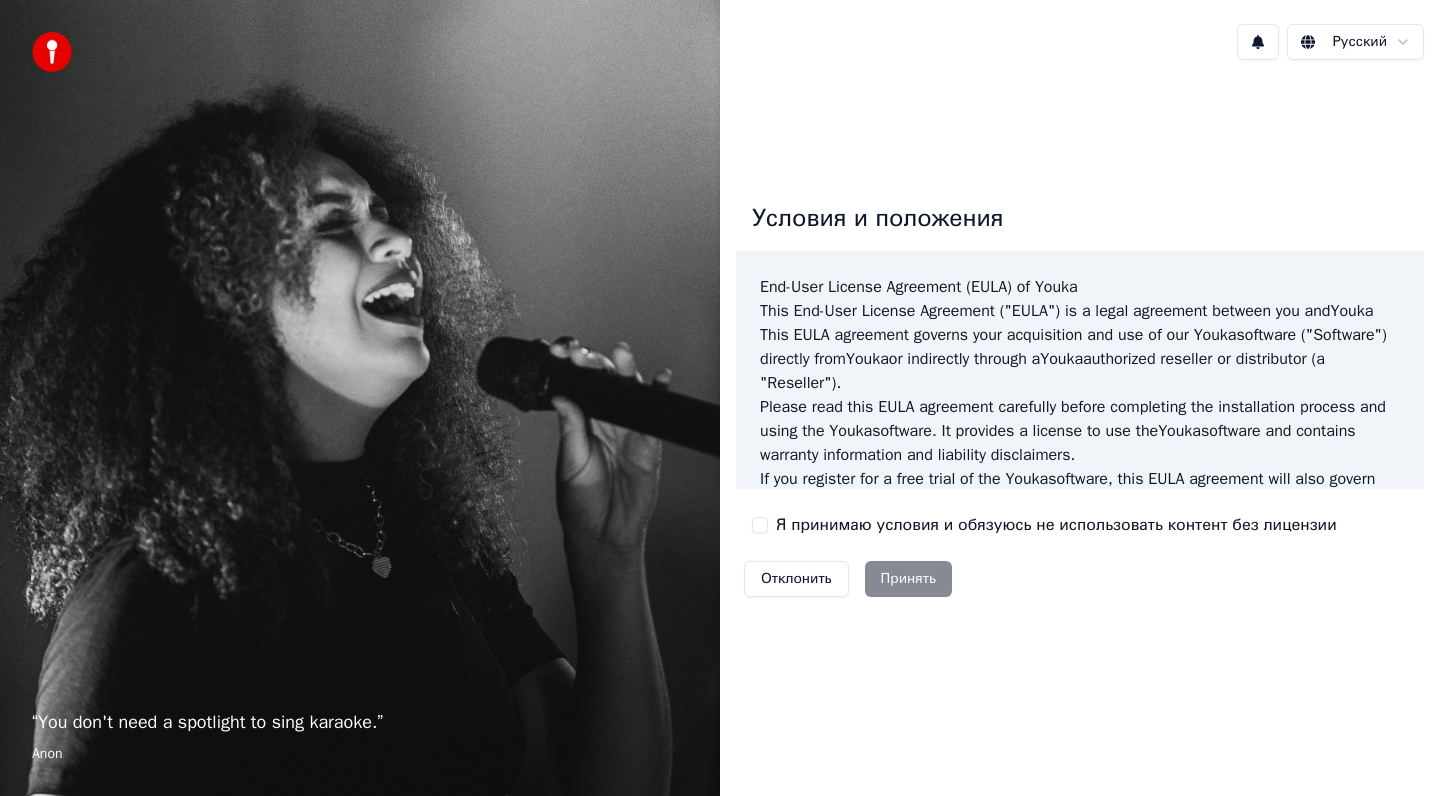 click on "Я принимаю условия и обязуюсь не использовать контент без лицензии" at bounding box center [1056, 525] 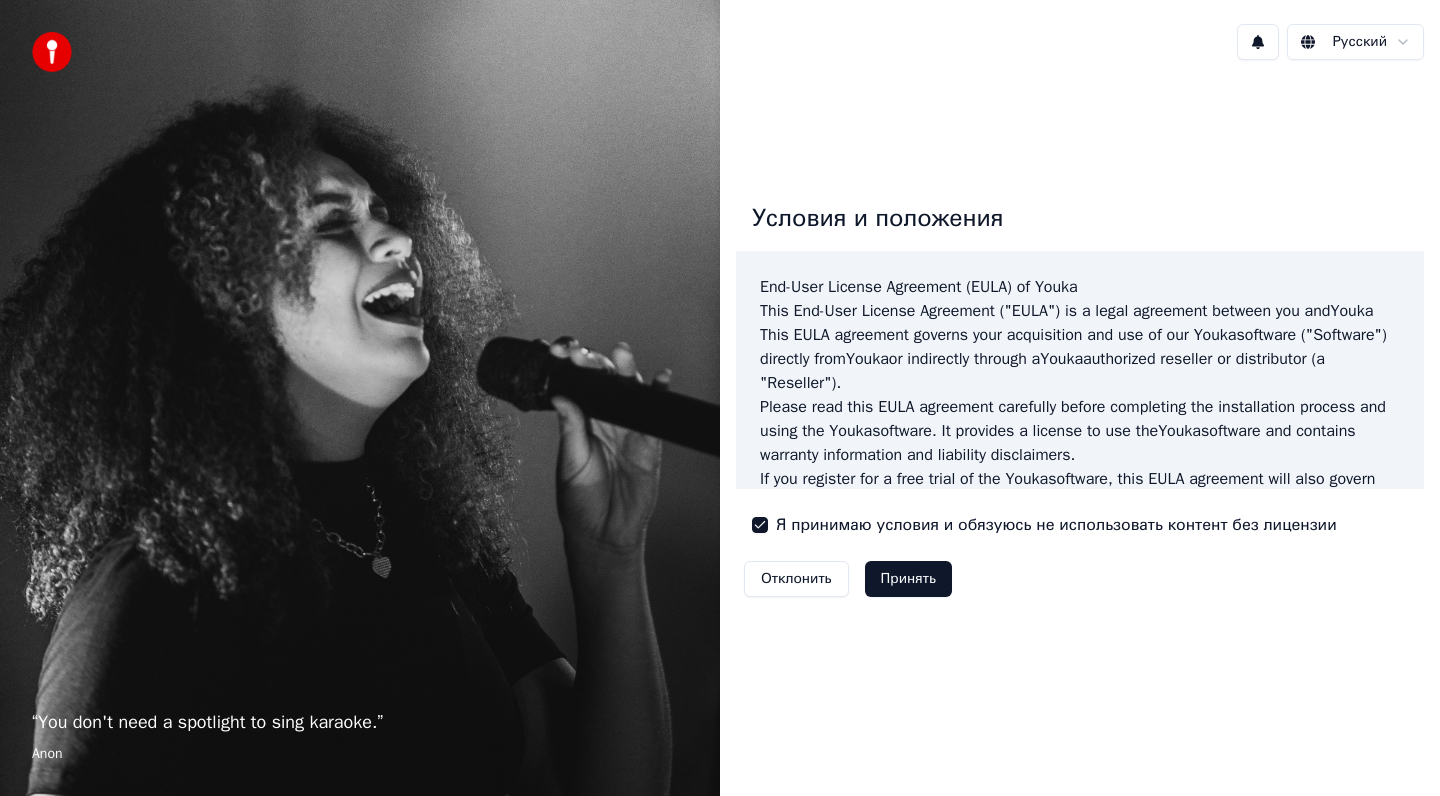 click on "Принять" at bounding box center [908, 579] 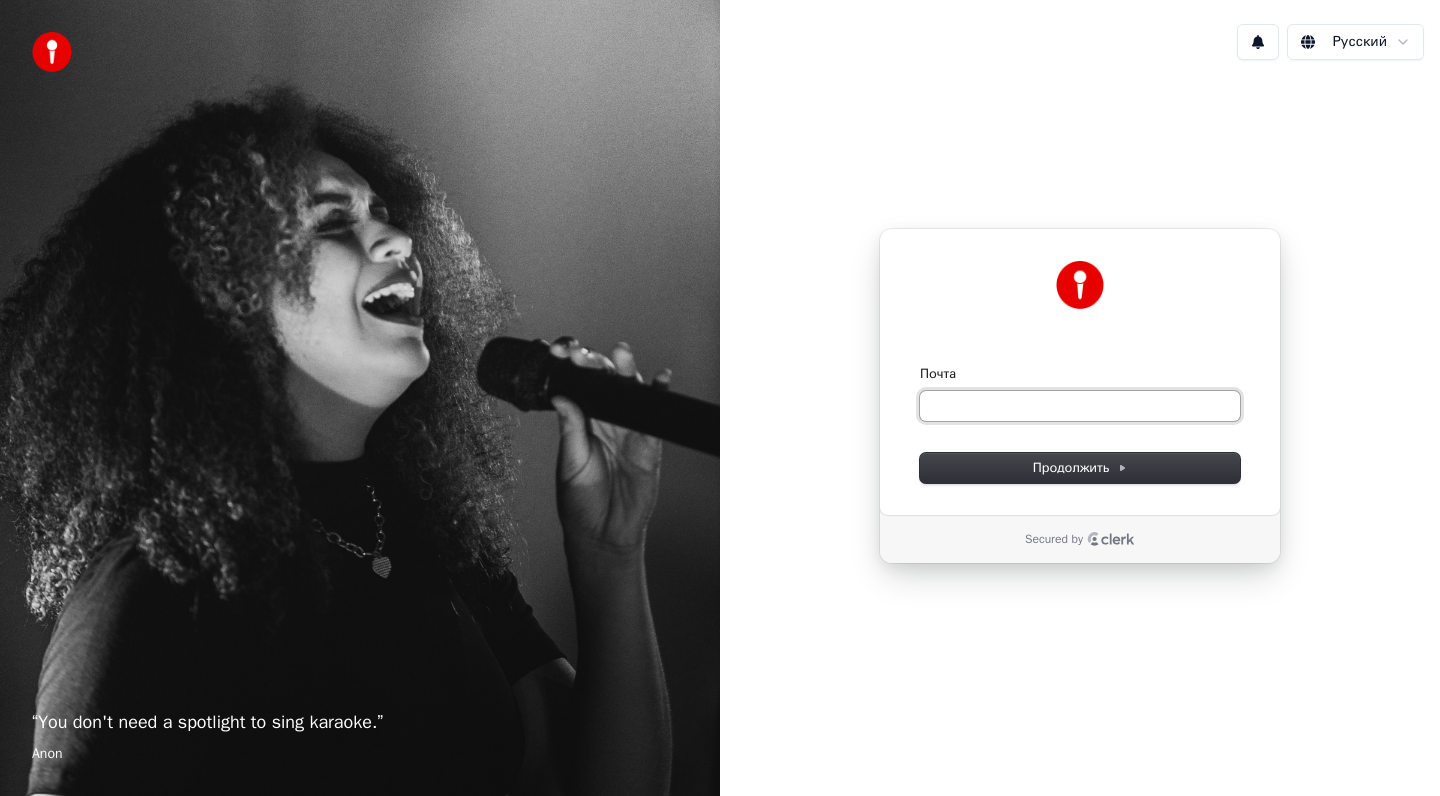 click on "Почта" at bounding box center (1080, 406) 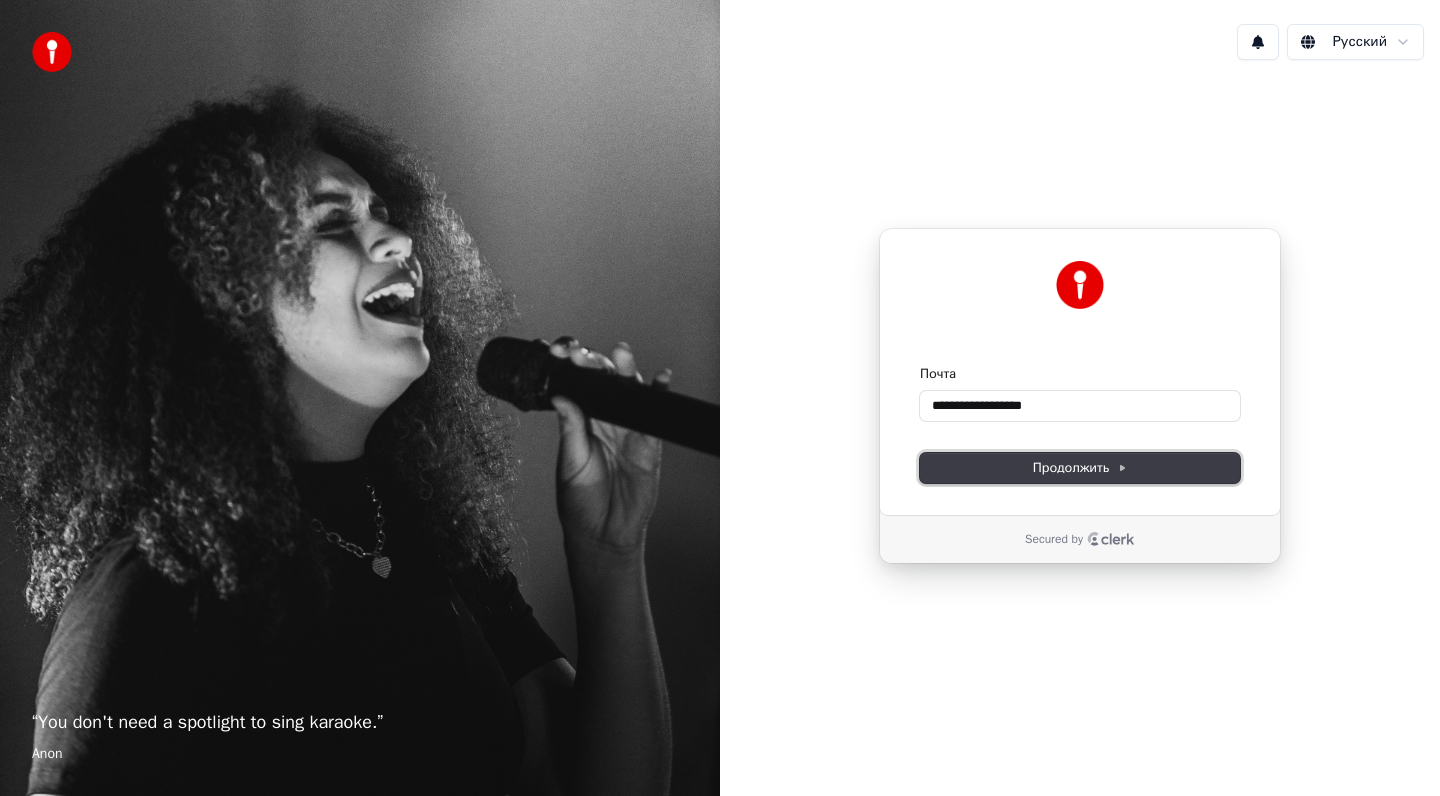 click on "Продолжить" at bounding box center (1080, 468) 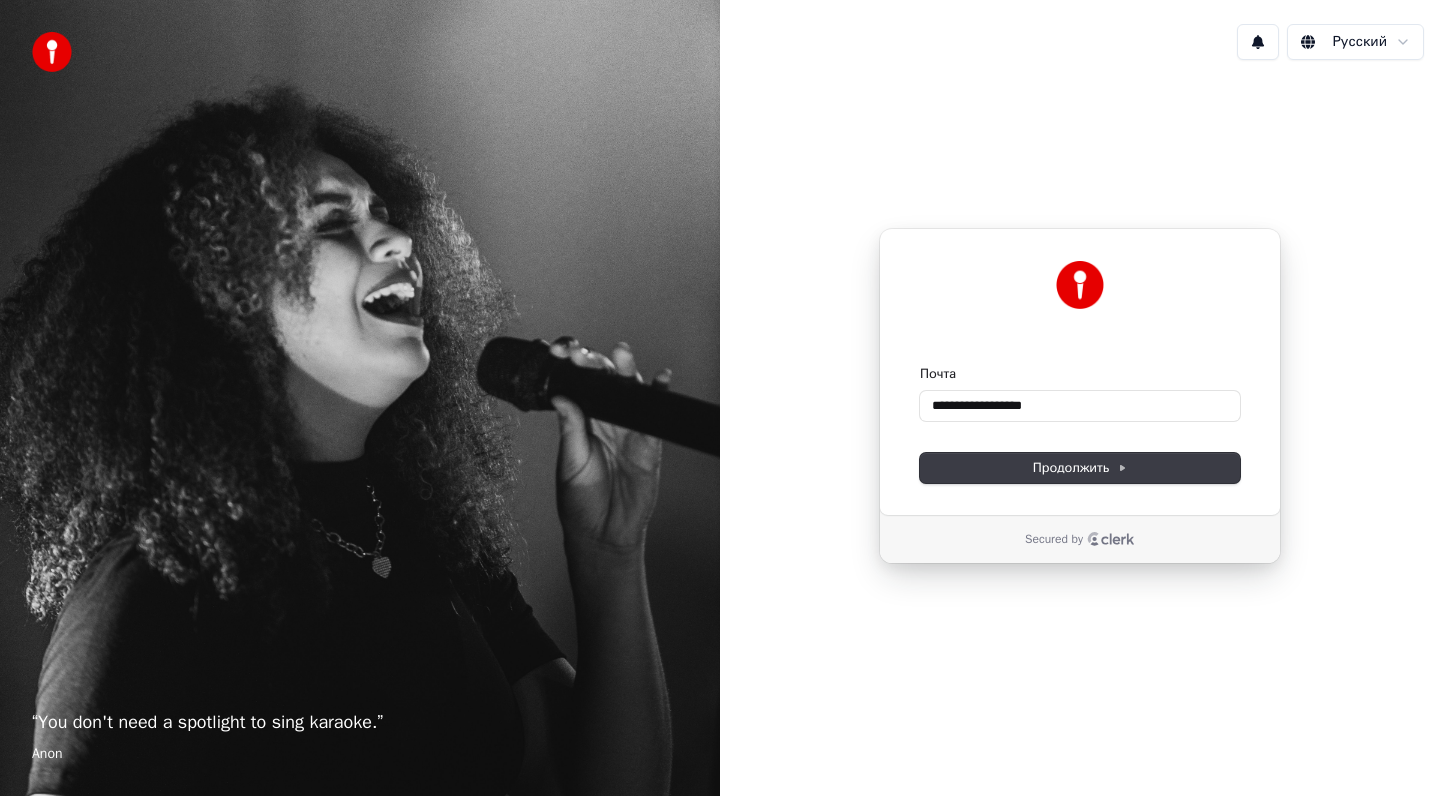 type on "**********" 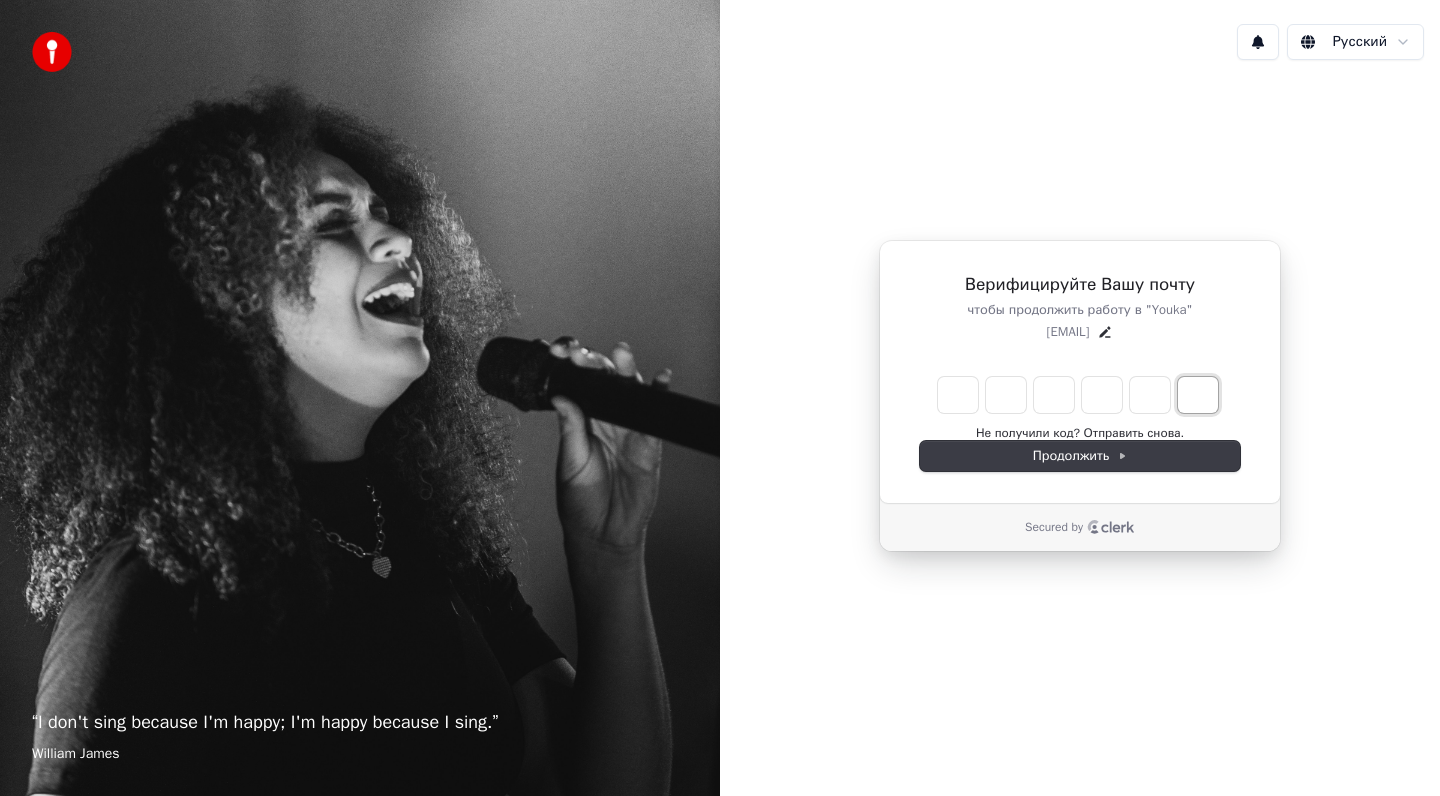 paste on "*" 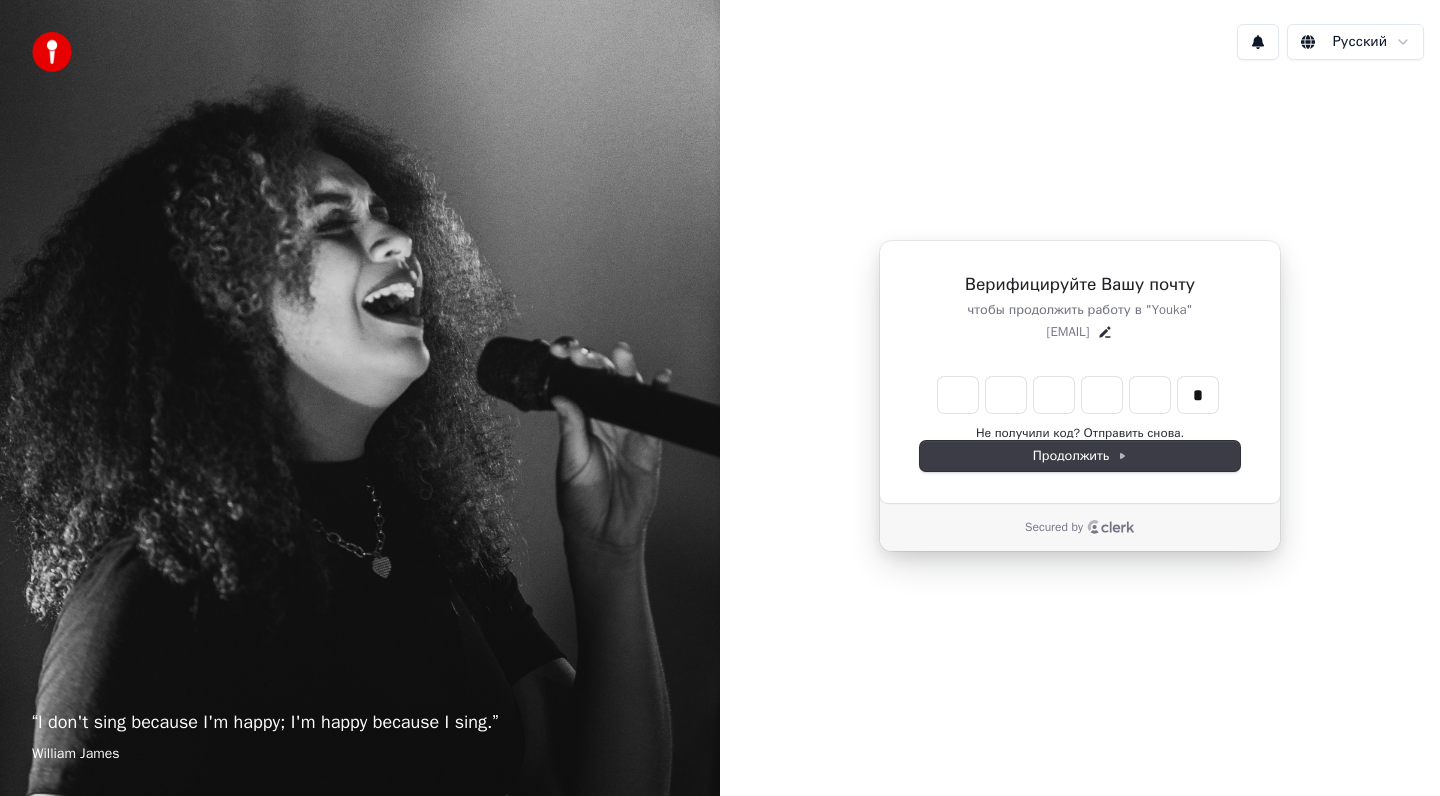 type on "******" 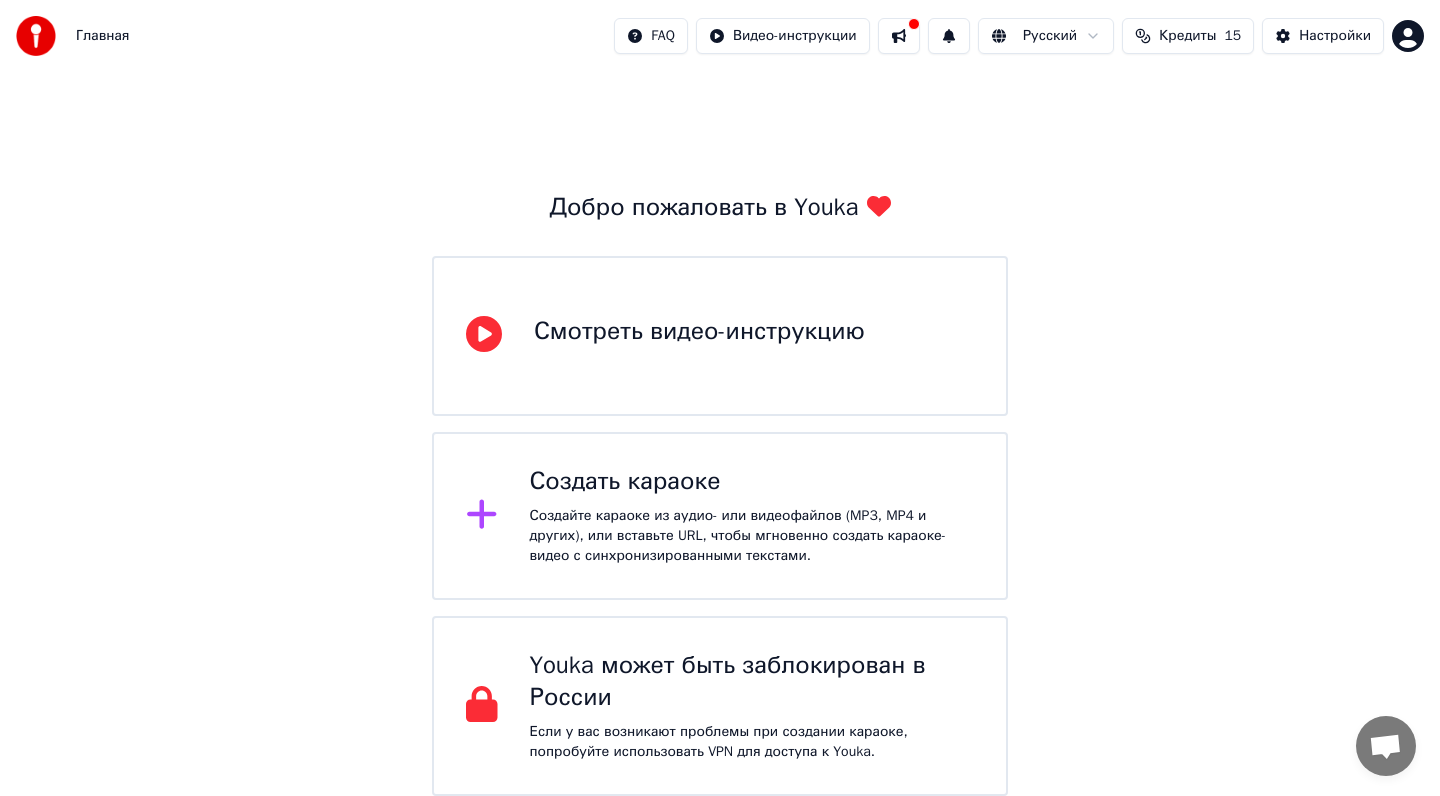 click at bounding box center [899, 36] 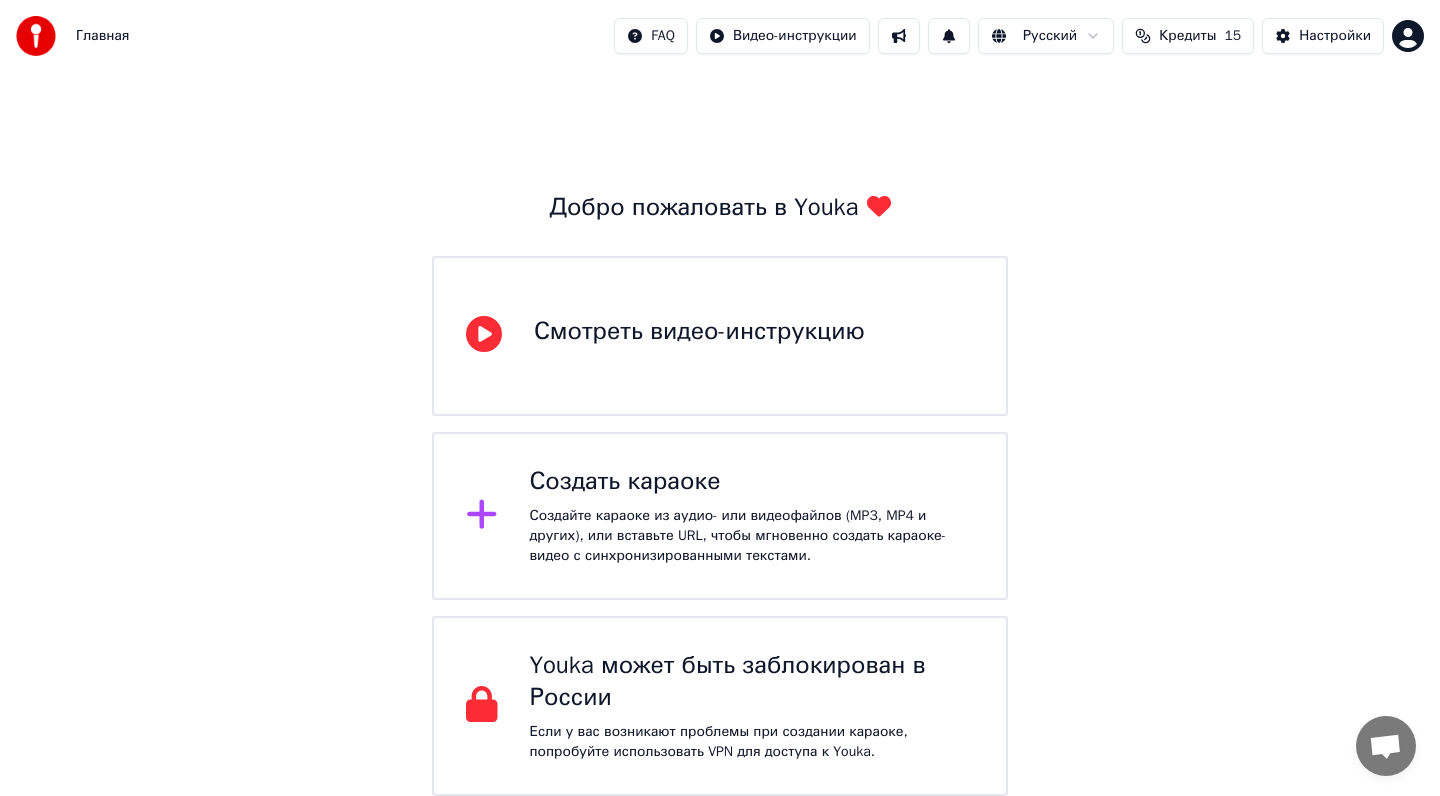 click at bounding box center [899, 36] 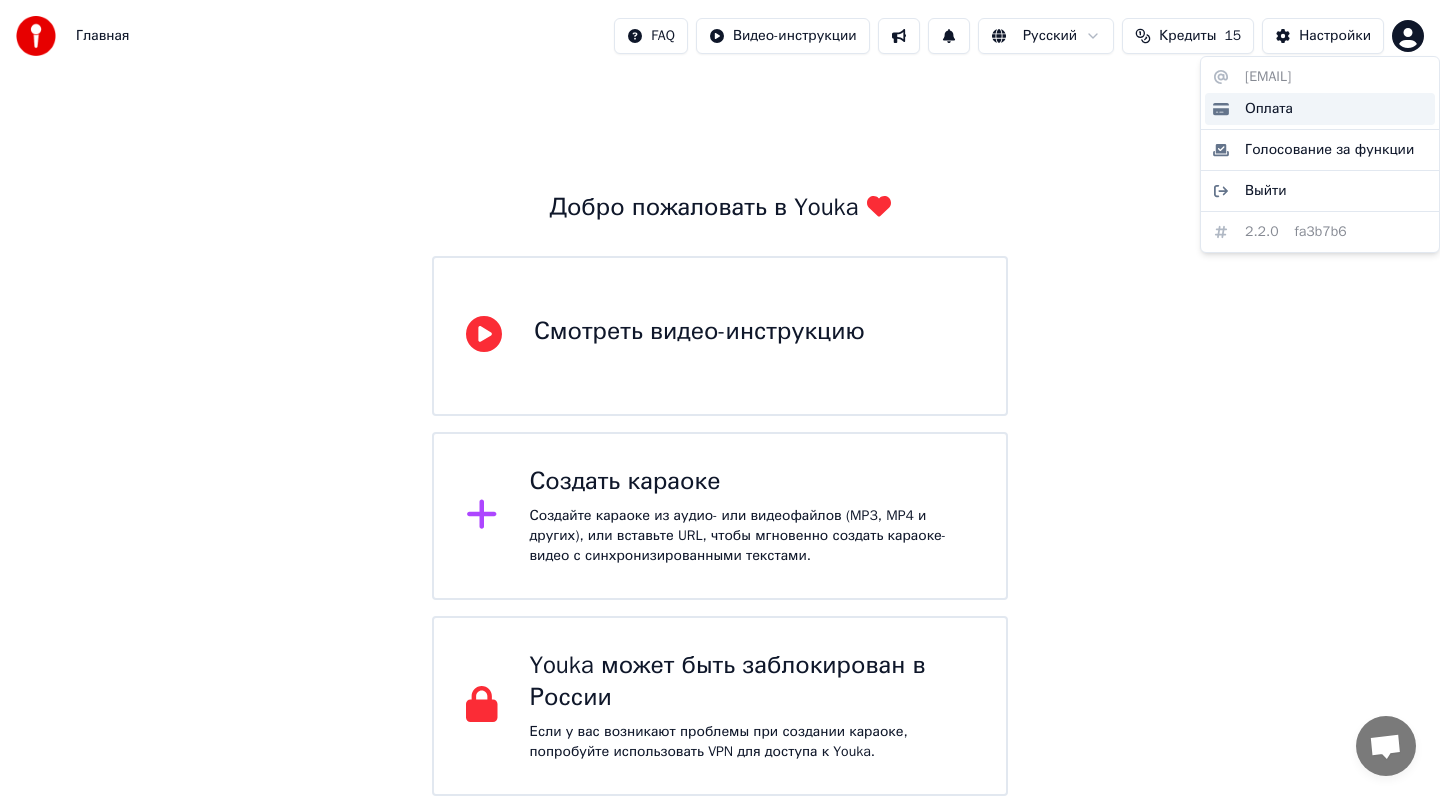 click on "Оплата" at bounding box center [1320, 109] 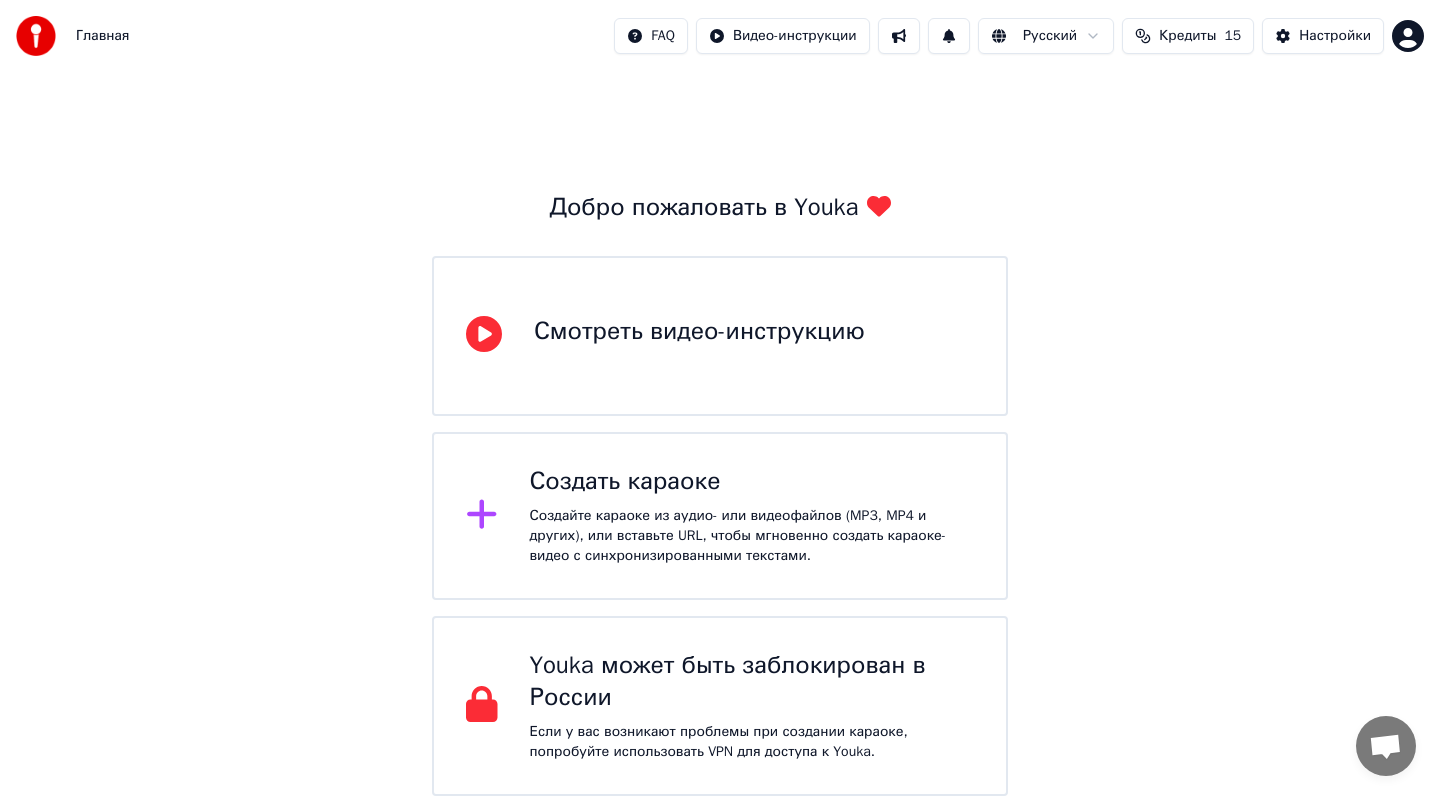 click on "Создайте караоке из аудио- или видеофайлов (MP3, MP4 и других), или вставьте URL, чтобы мгновенно создать караоке-видео с синхронизированными текстами." at bounding box center (752, 536) 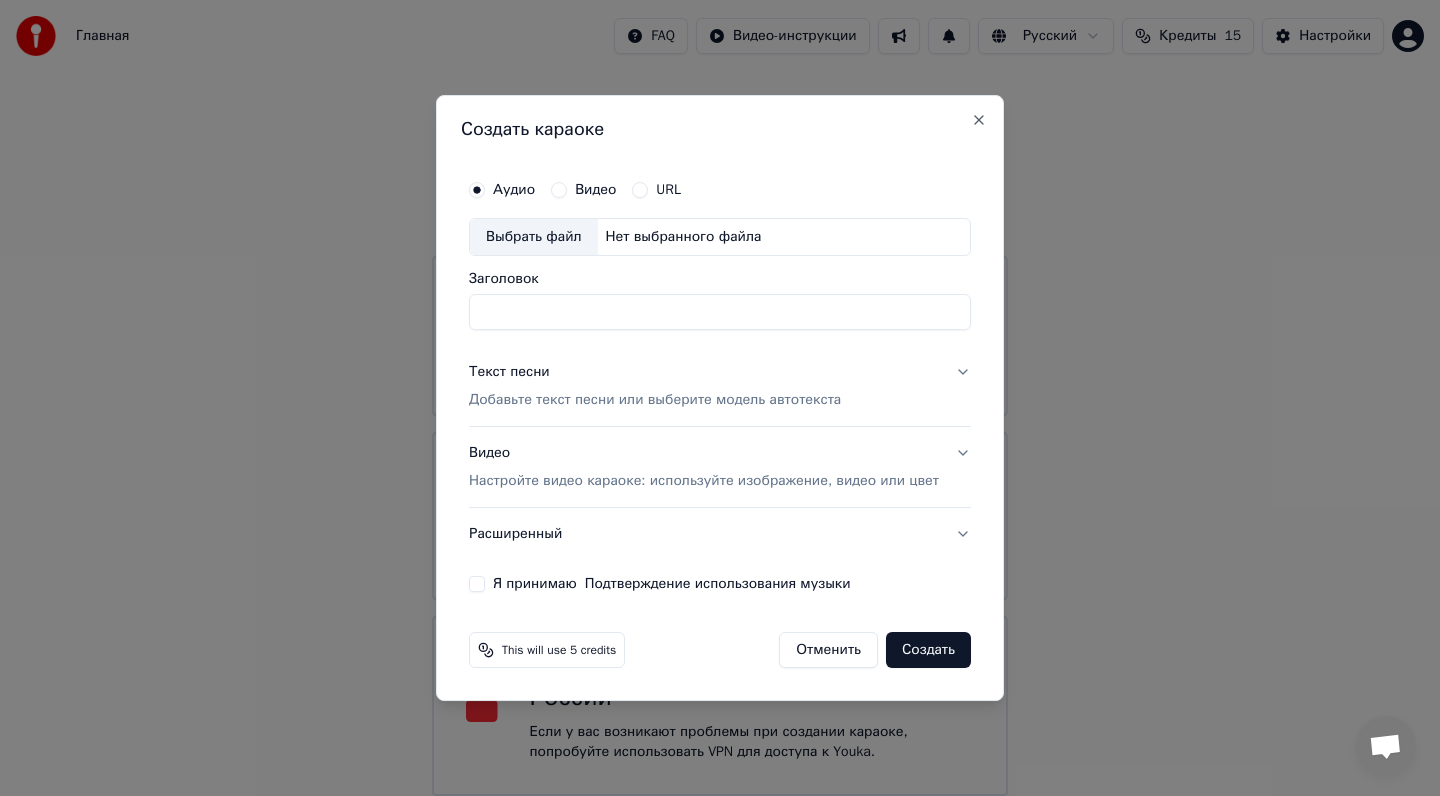 click on "Видео" at bounding box center (583, 190) 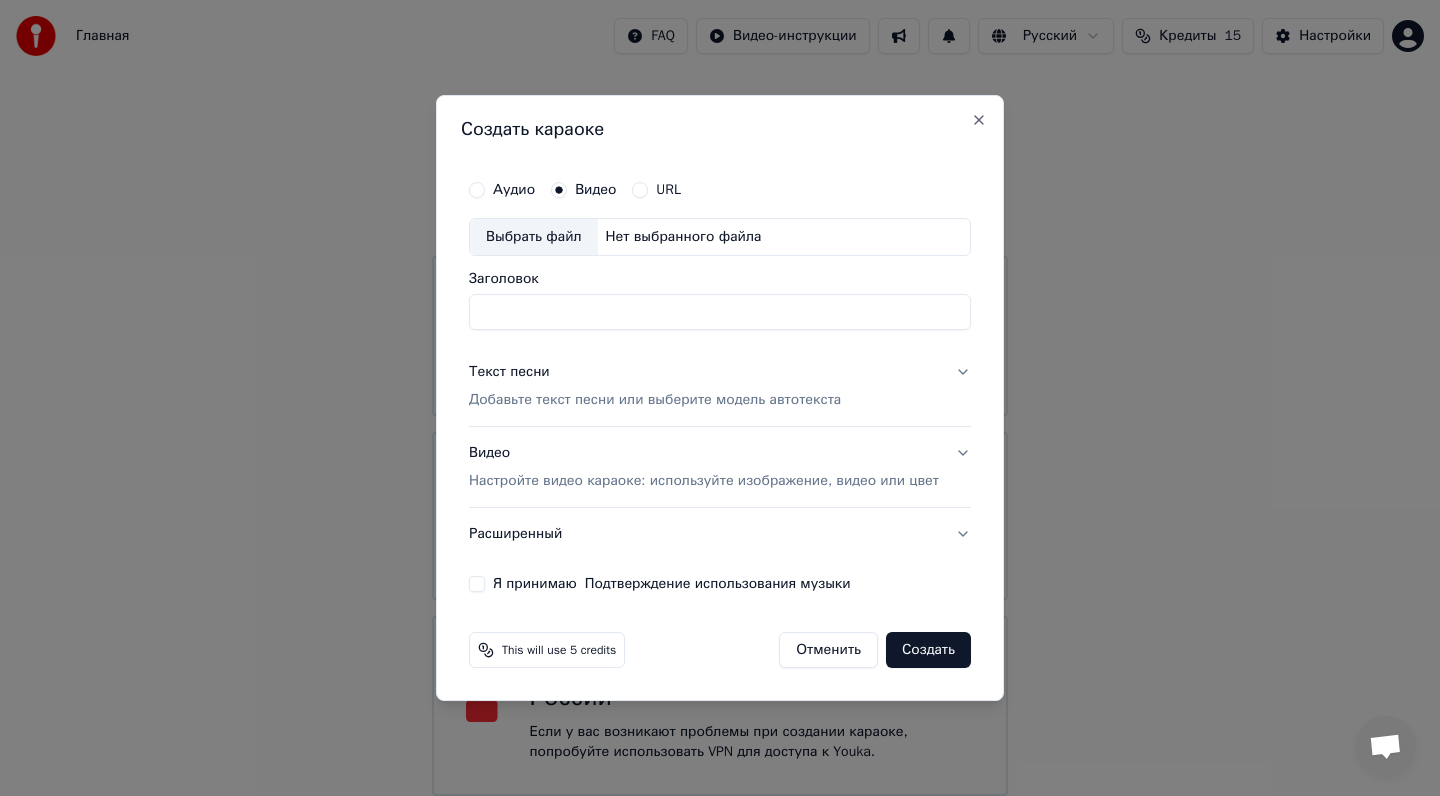 click on "Добавьте текст песни или выберите модель автотекста" at bounding box center [655, 400] 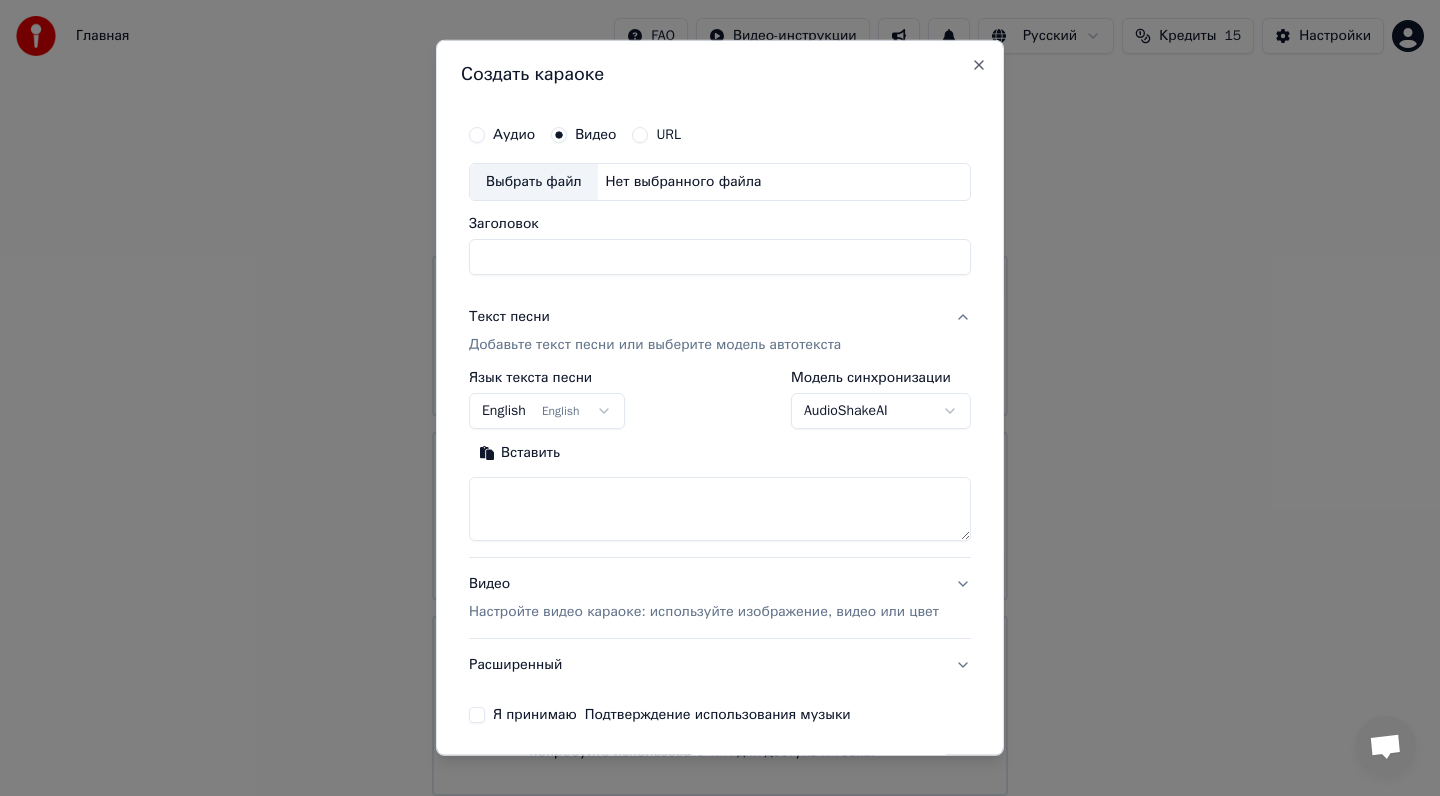 click on "English English" at bounding box center [547, 411] 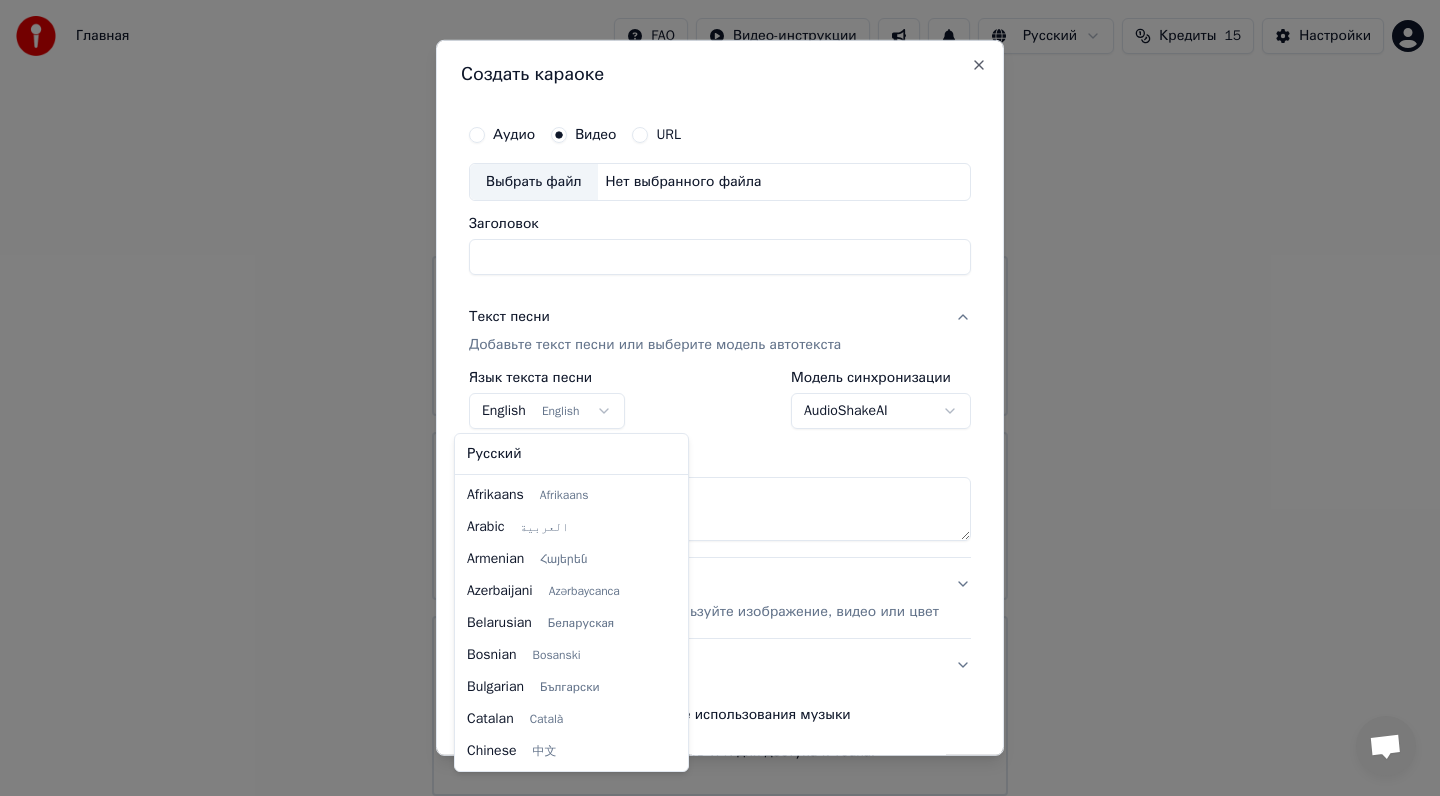 scroll, scrollTop: 160, scrollLeft: 0, axis: vertical 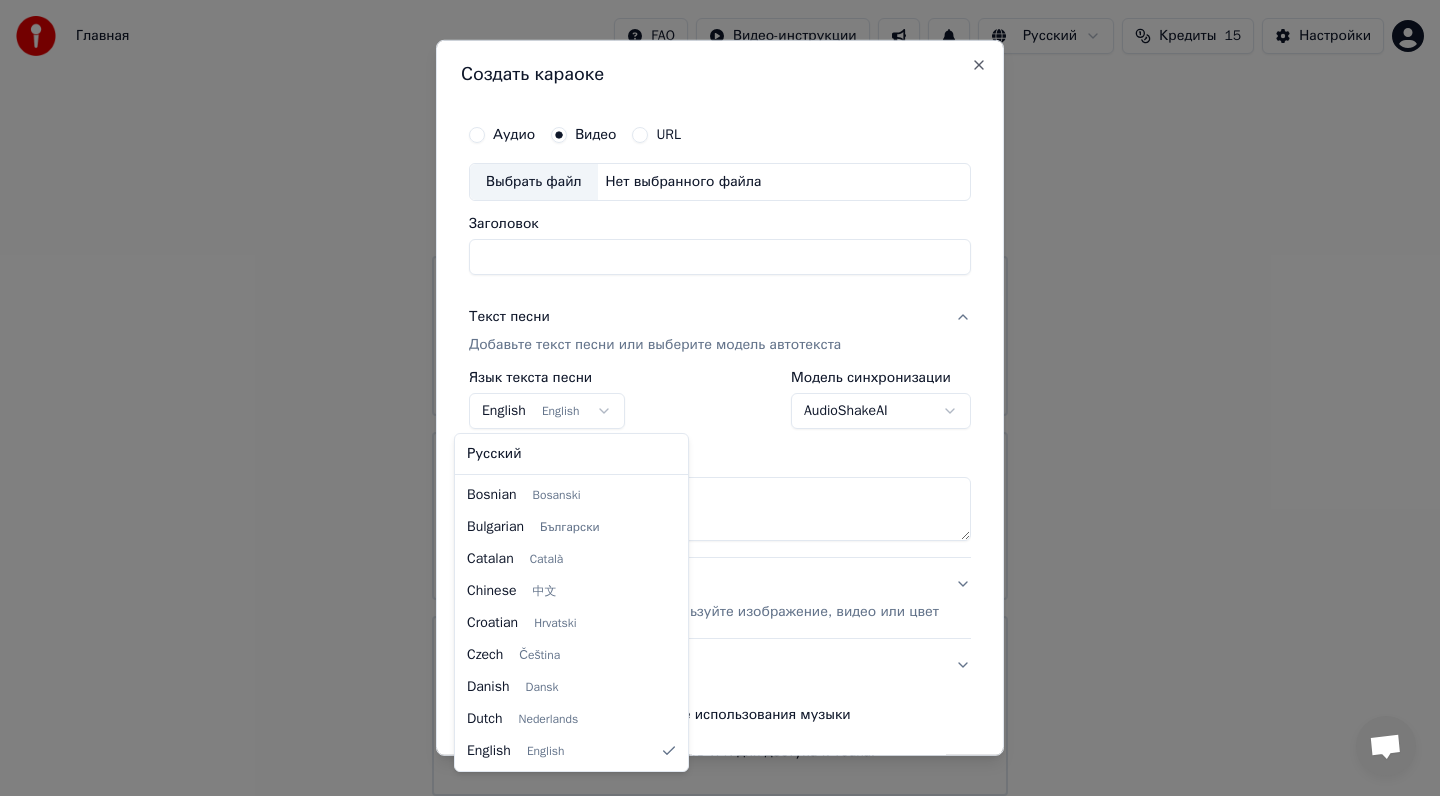 select on "**" 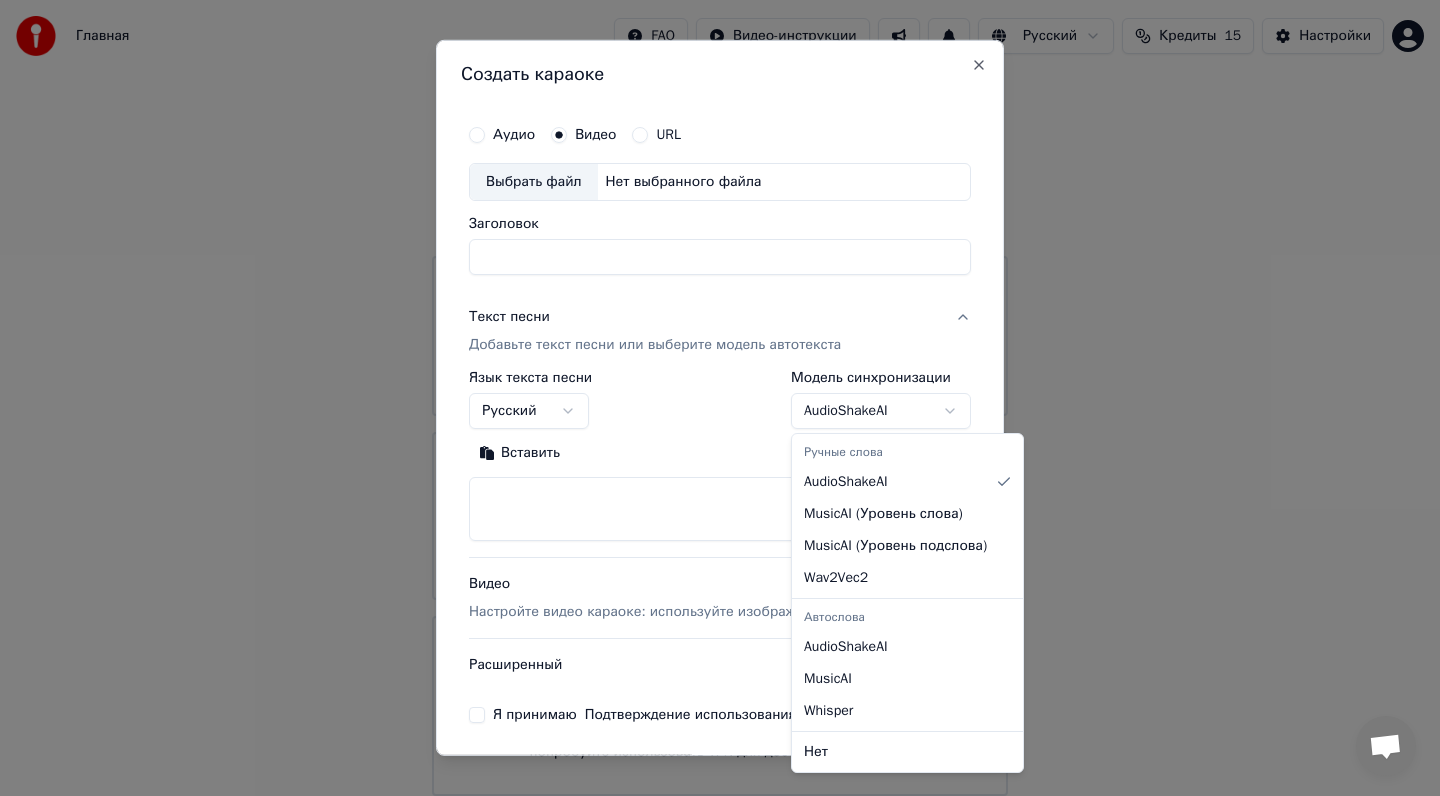 click on "Главная FAQ Видео-инструкции Русский Кредиты 15 Настройки Добро пожаловать в Youka Смотреть видео-инструкцию Создать караоке Создайте караоке из аудио- или видеофайлов (MP3, MP4 и других), или вставьте URL, чтобы мгновенно создать караоке-видео с синхронизированными текстами. Youka может быть заблокирован в России Если у вас возникают проблемы при создании караоке, попробуйте использовать VPN для доступа к Youka.
Создать караоке Аудио Видео URL Выбрать файл Нет выбранного файла Заголовок Текст песни Добавьте текст песни или выберите модель автотекста Русский ******* *******" at bounding box center (720, 398) 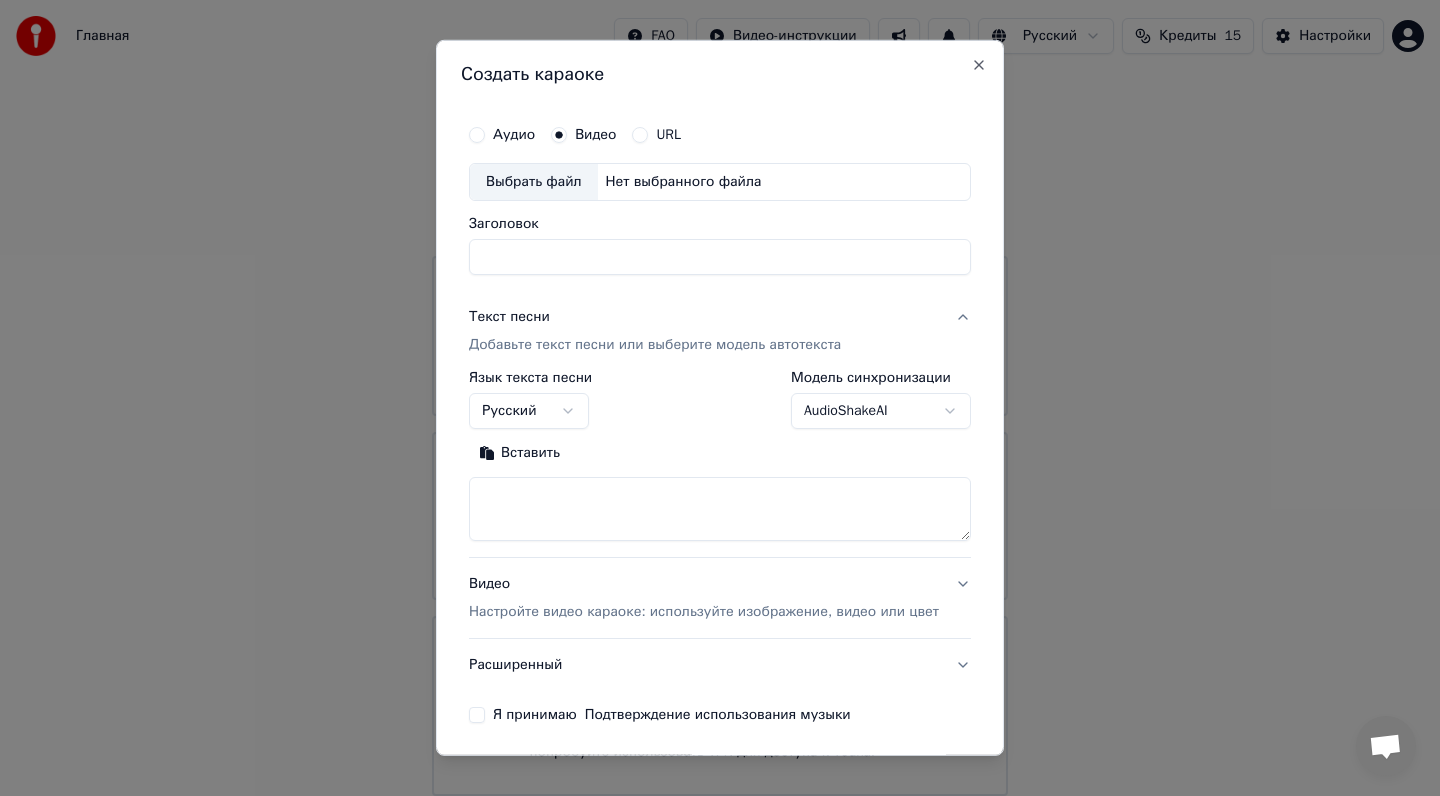 click on "Главная FAQ Видео-инструкции Русский Кредиты 15 Настройки Добро пожаловать в Youka Смотреть видео-инструкцию Создать караоке Создайте караоке из аудио- или видеофайлов (MP3, MP4 и других), или вставьте URL, чтобы мгновенно создать караоке-видео с синхронизированными текстами. Youka может быть заблокирован в России Если у вас возникают проблемы при создании караоке, попробуйте использовать VPN для доступа к Youka.
Создать караоке Аудио Видео URL Выбрать файл Нет выбранного файла Заголовок Текст песни Добавьте текст песни или выберите модель автотекста Русский ******* *******" at bounding box center [720, 398] 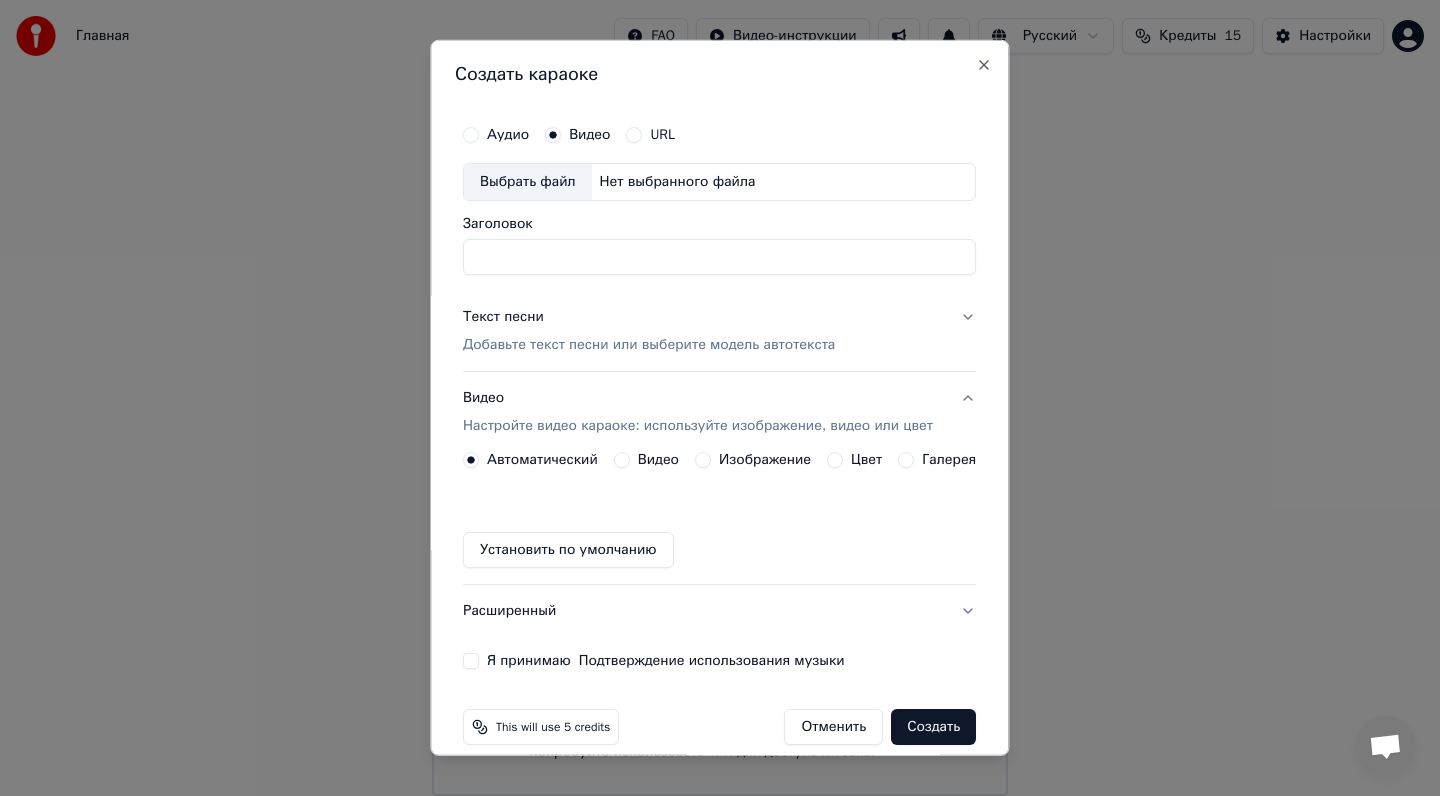 click on "Изображение" at bounding box center [765, 460] 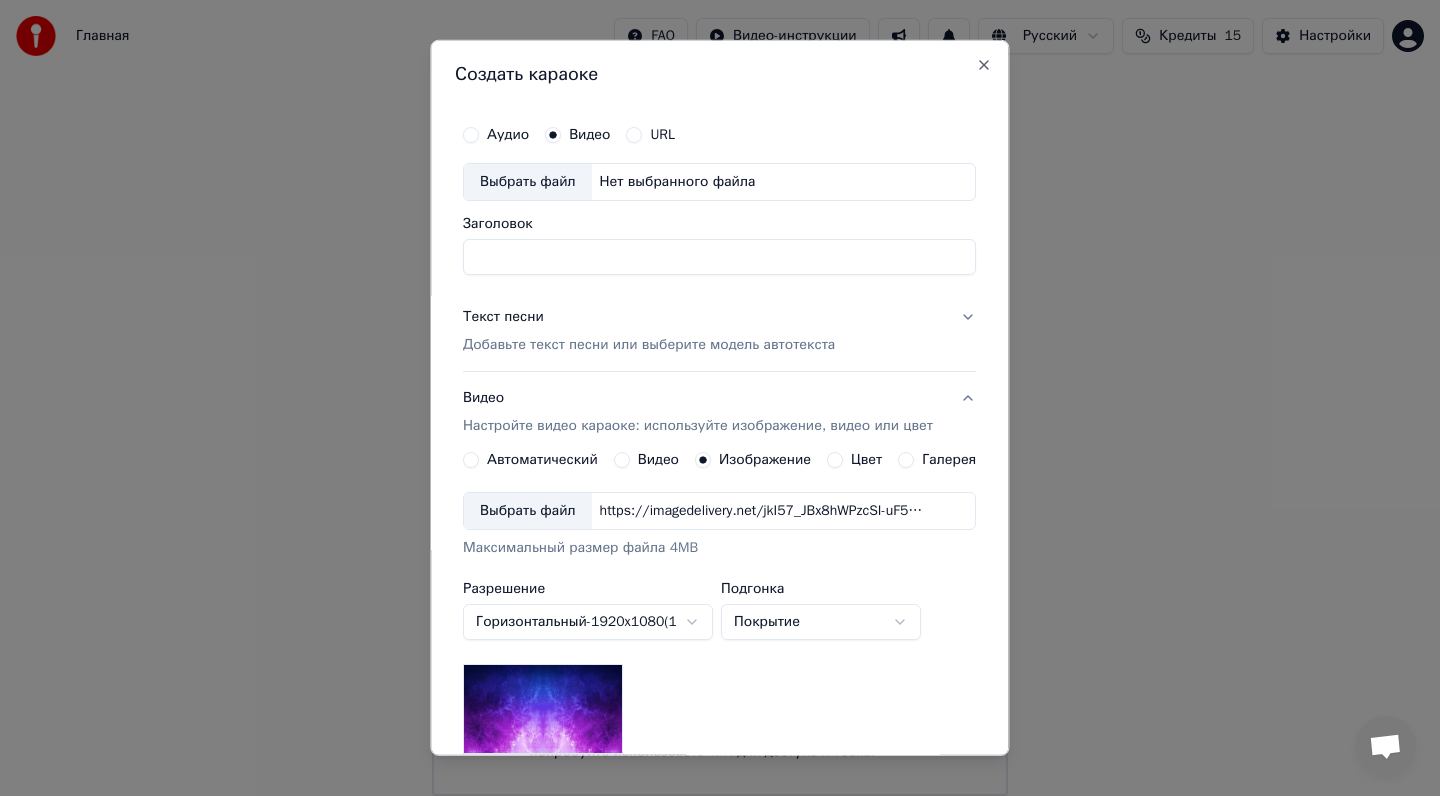click on "Заголовок" at bounding box center [719, 257] 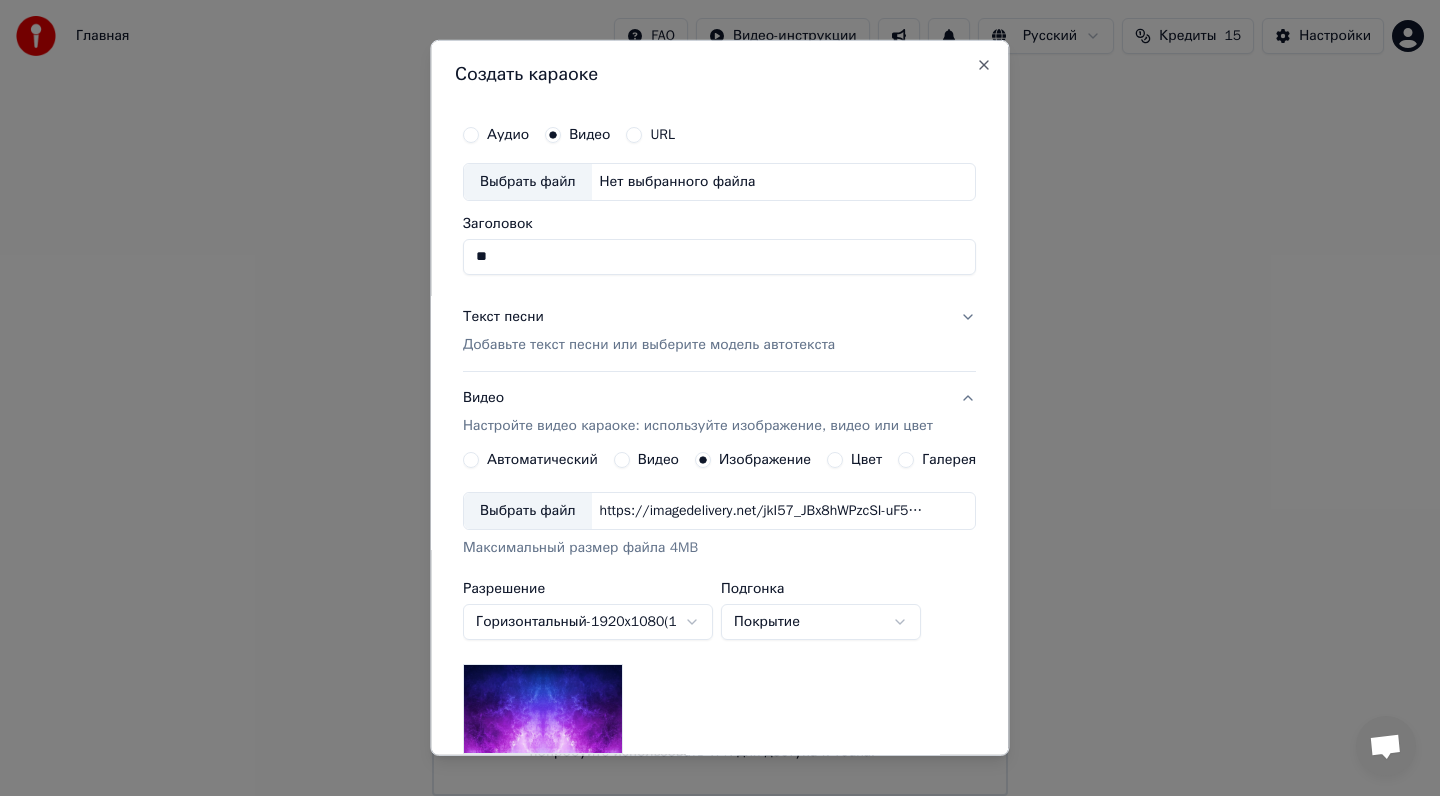 type on "*" 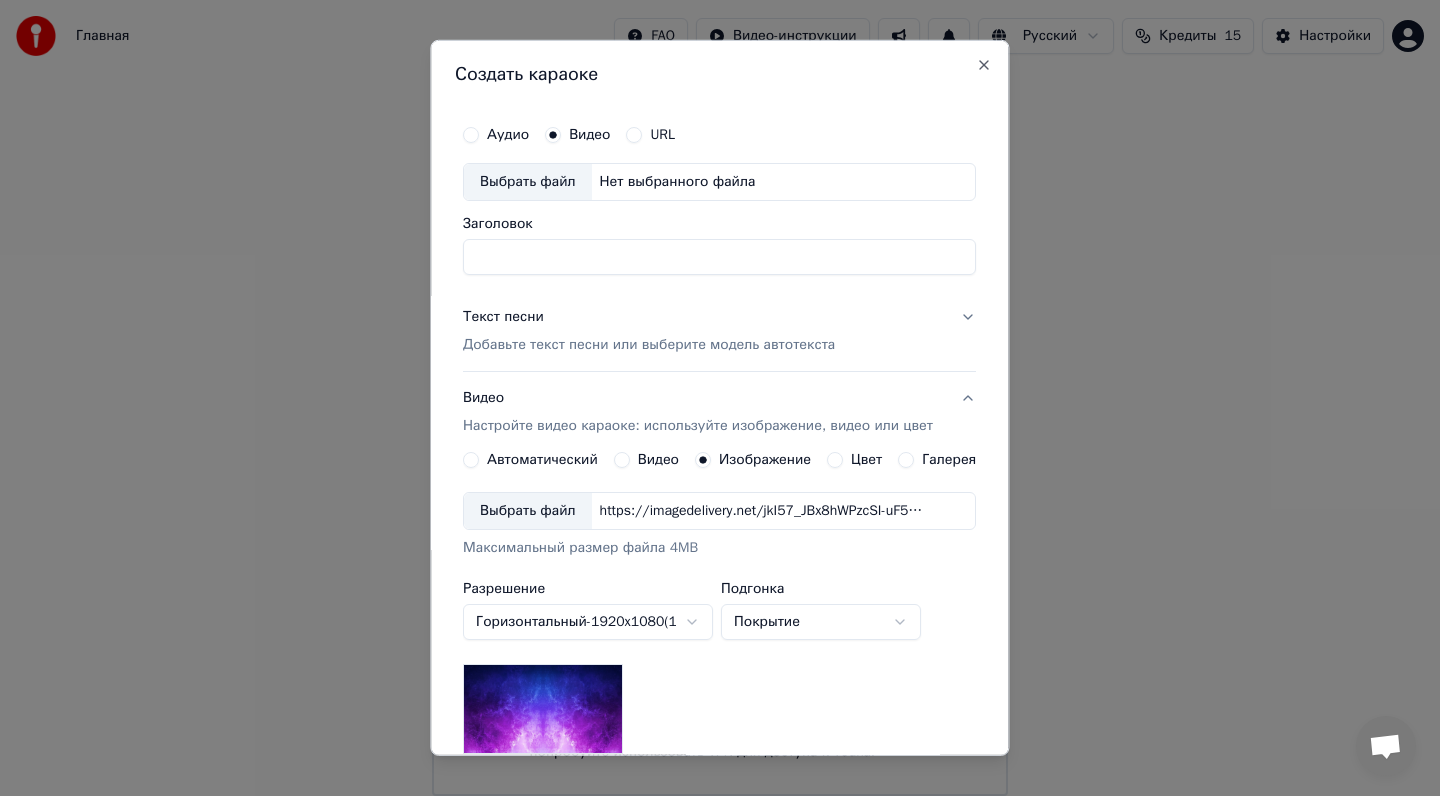 type on "*" 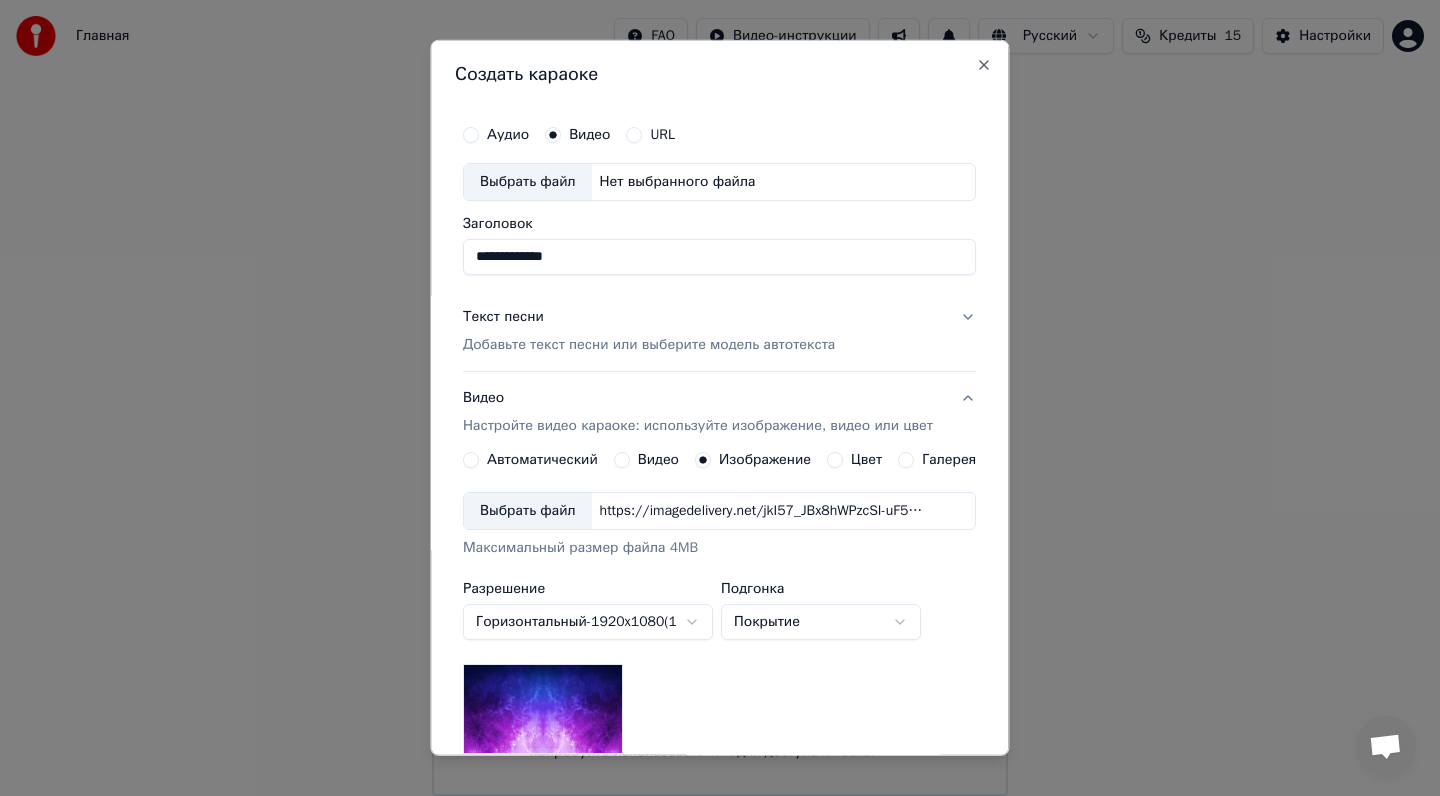 type on "**********" 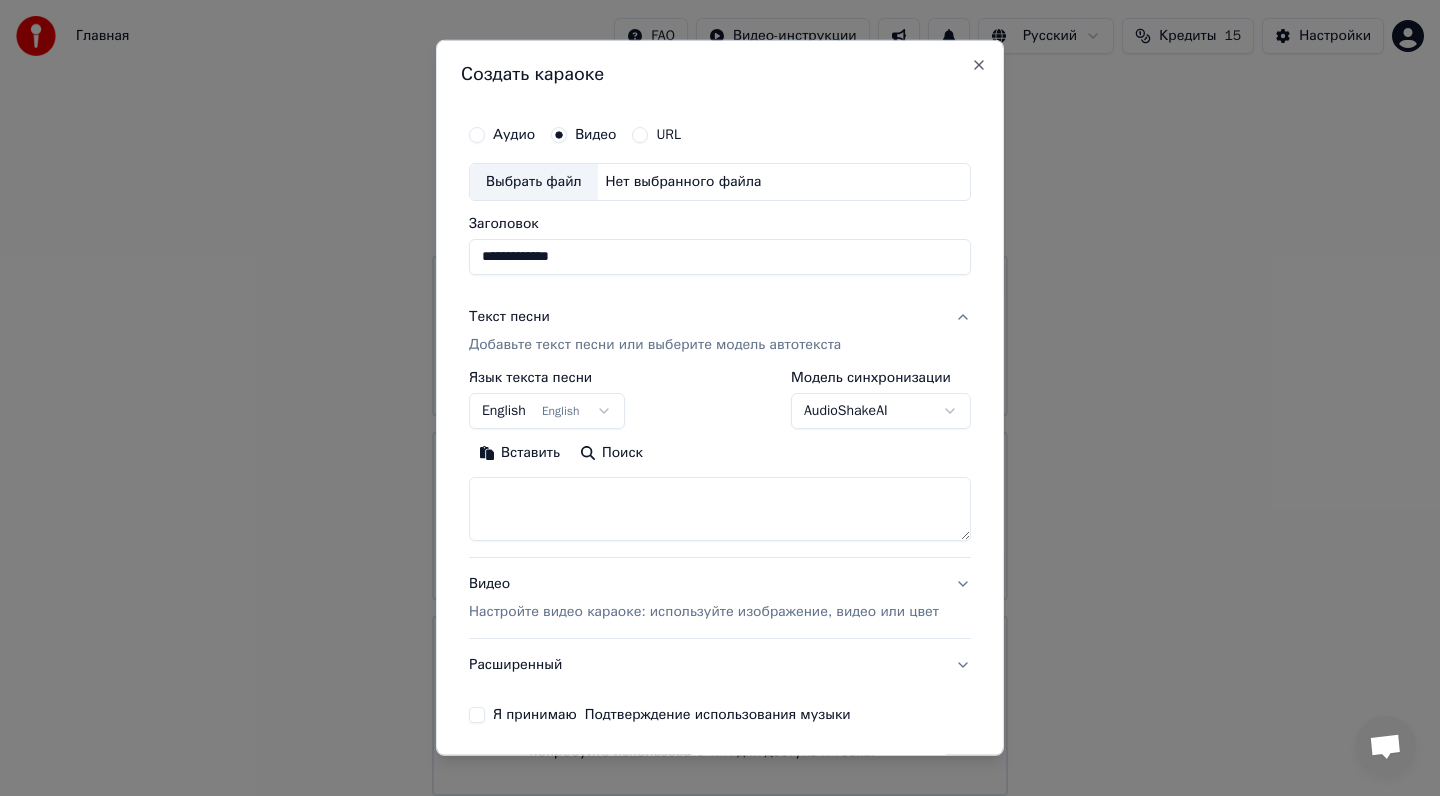 click on "**********" at bounding box center [720, 398] 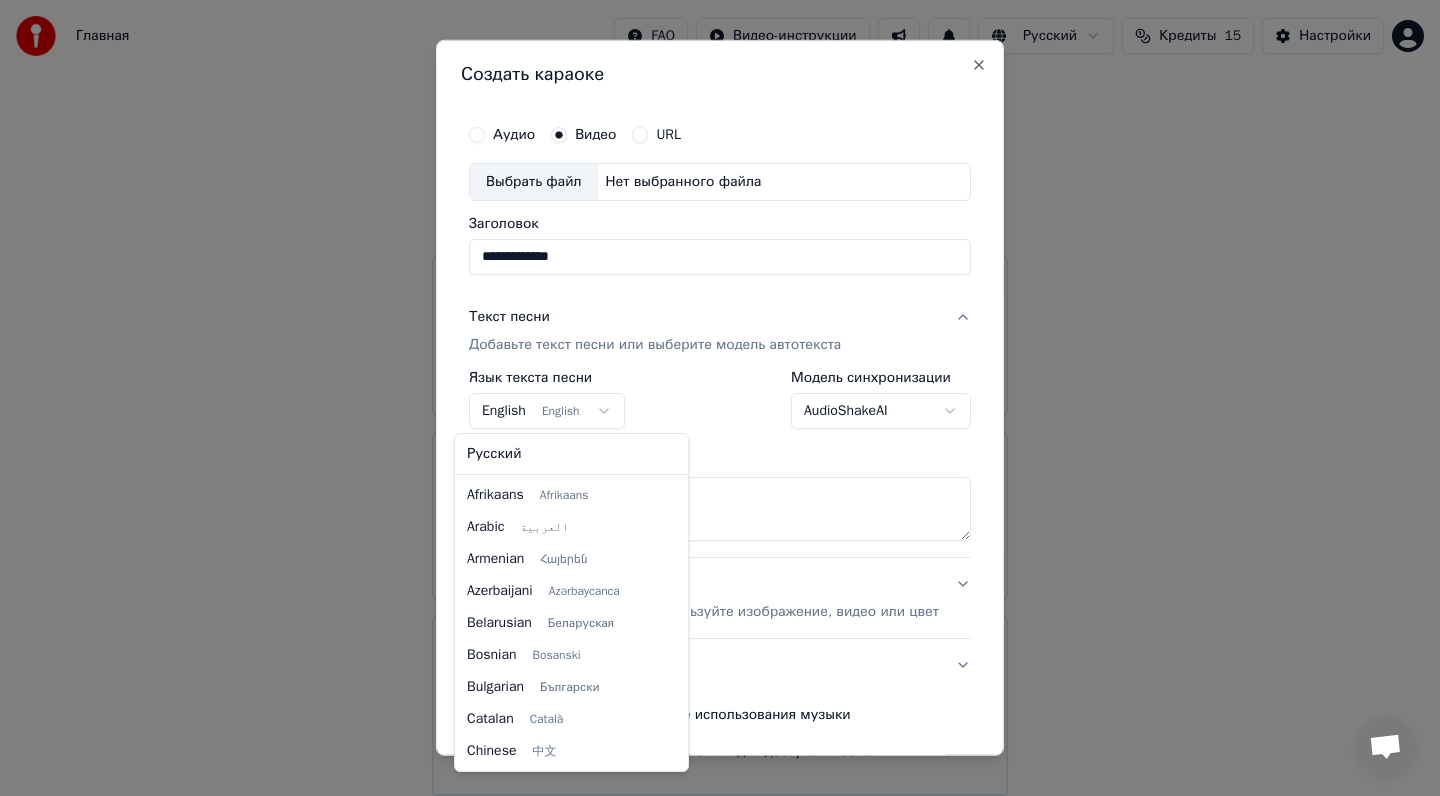 scroll, scrollTop: 160, scrollLeft: 0, axis: vertical 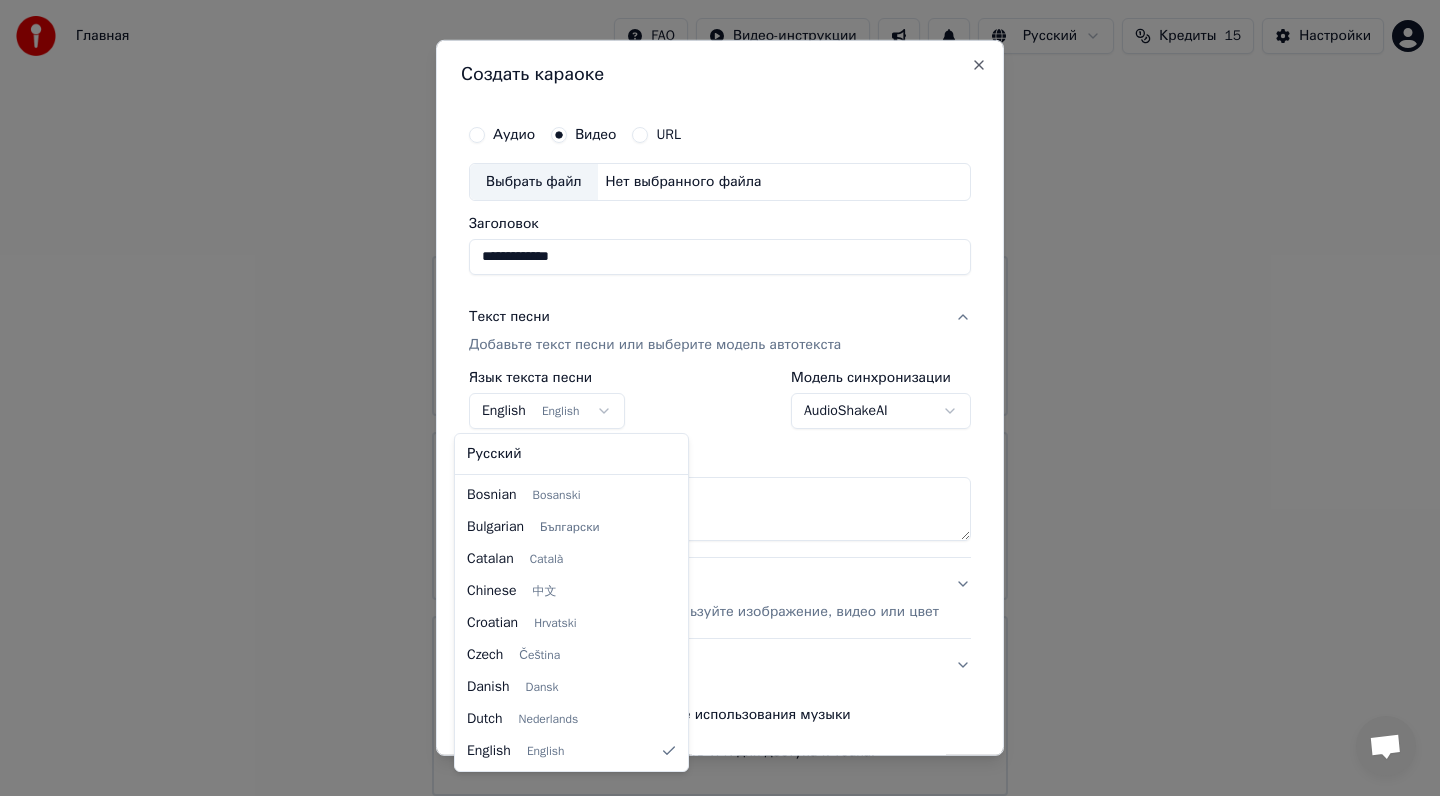 select on "**" 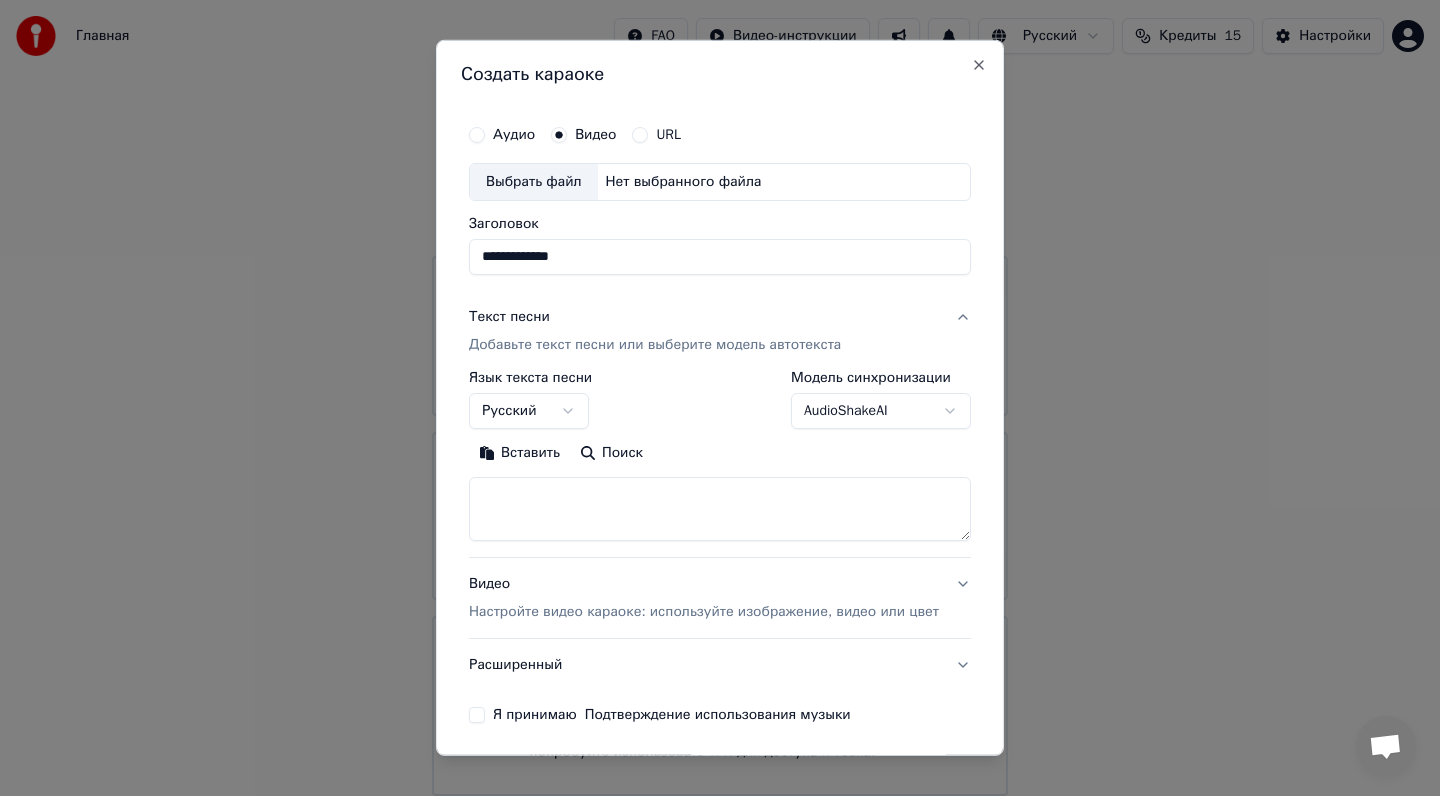 click at bounding box center [720, 509] 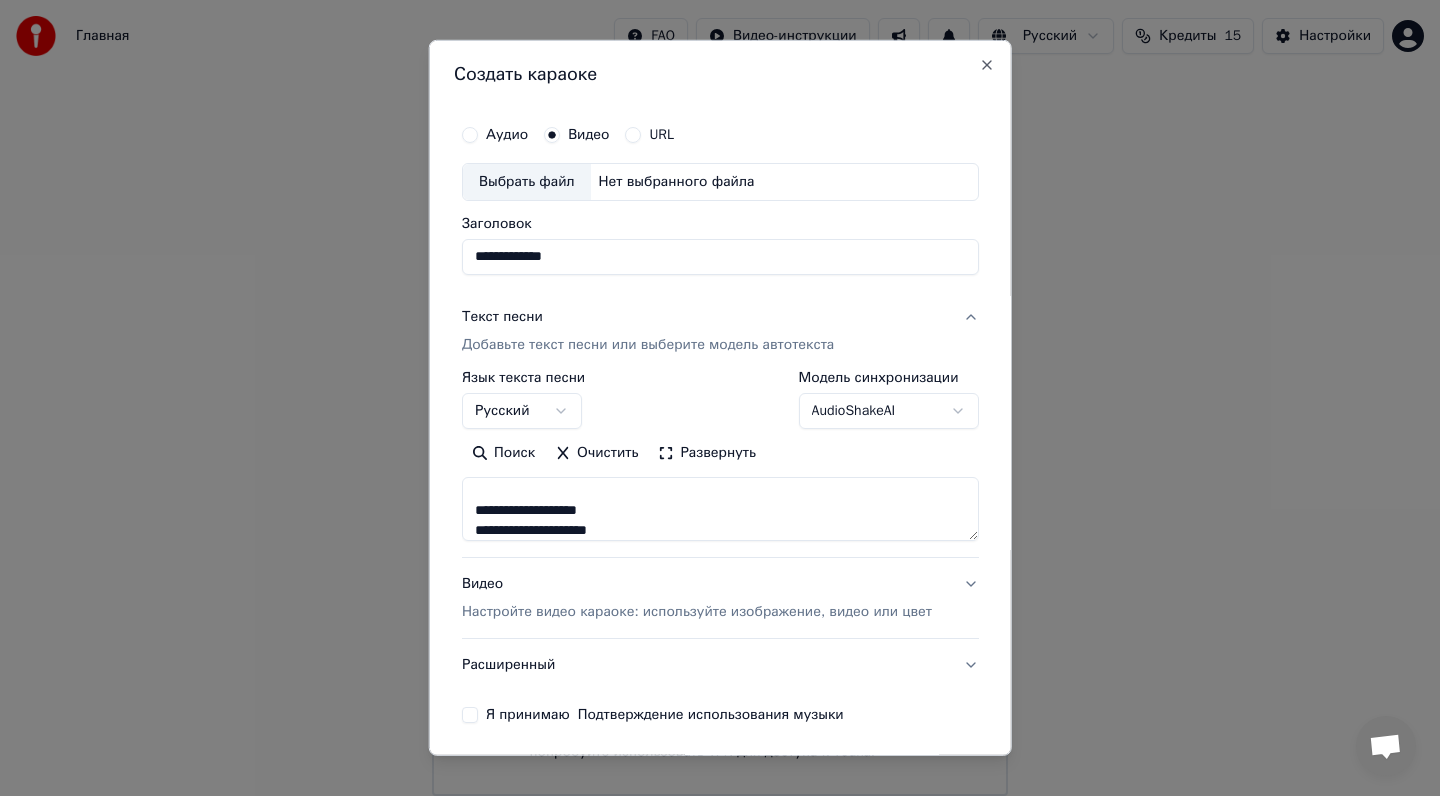 scroll, scrollTop: 1133, scrollLeft: 0, axis: vertical 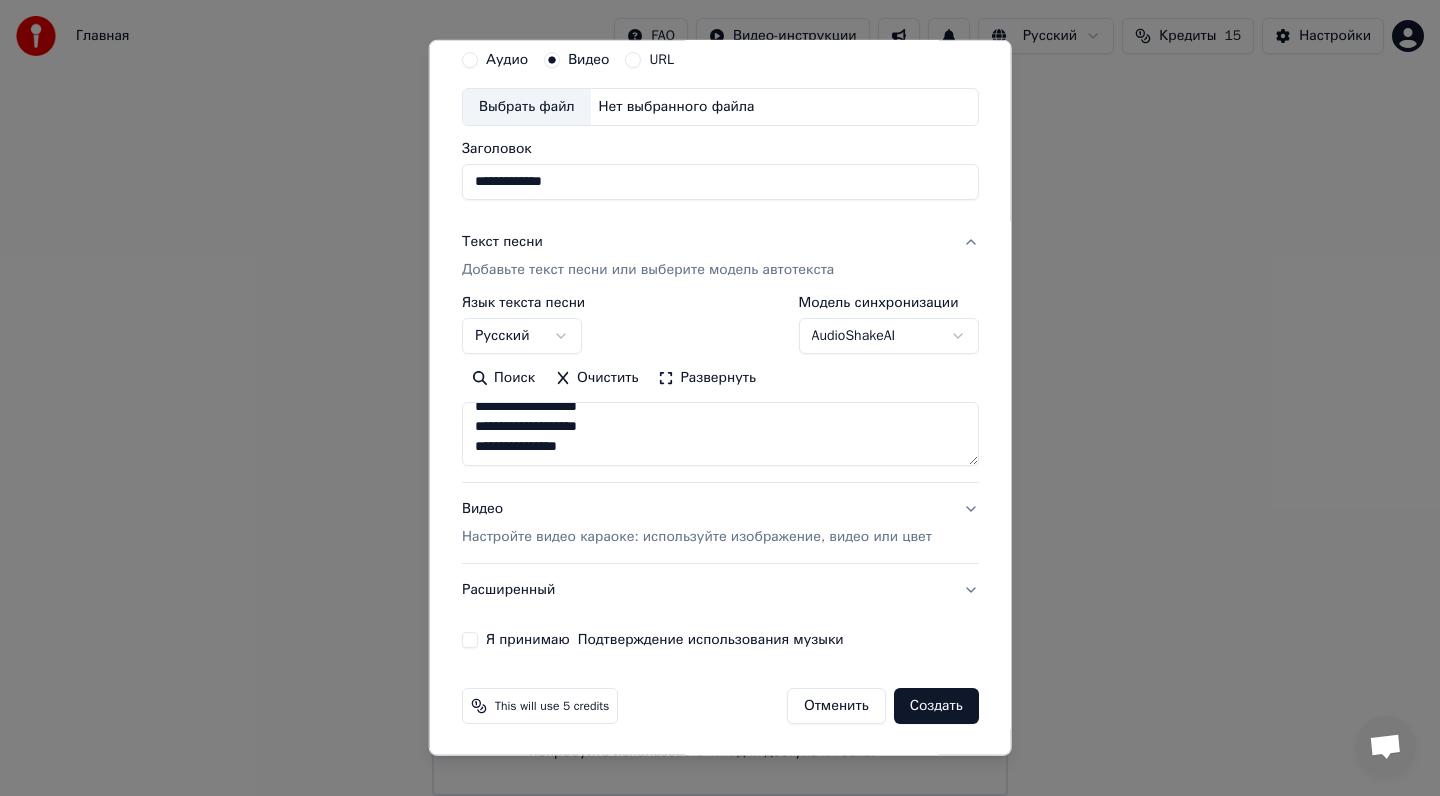 type on "**********" 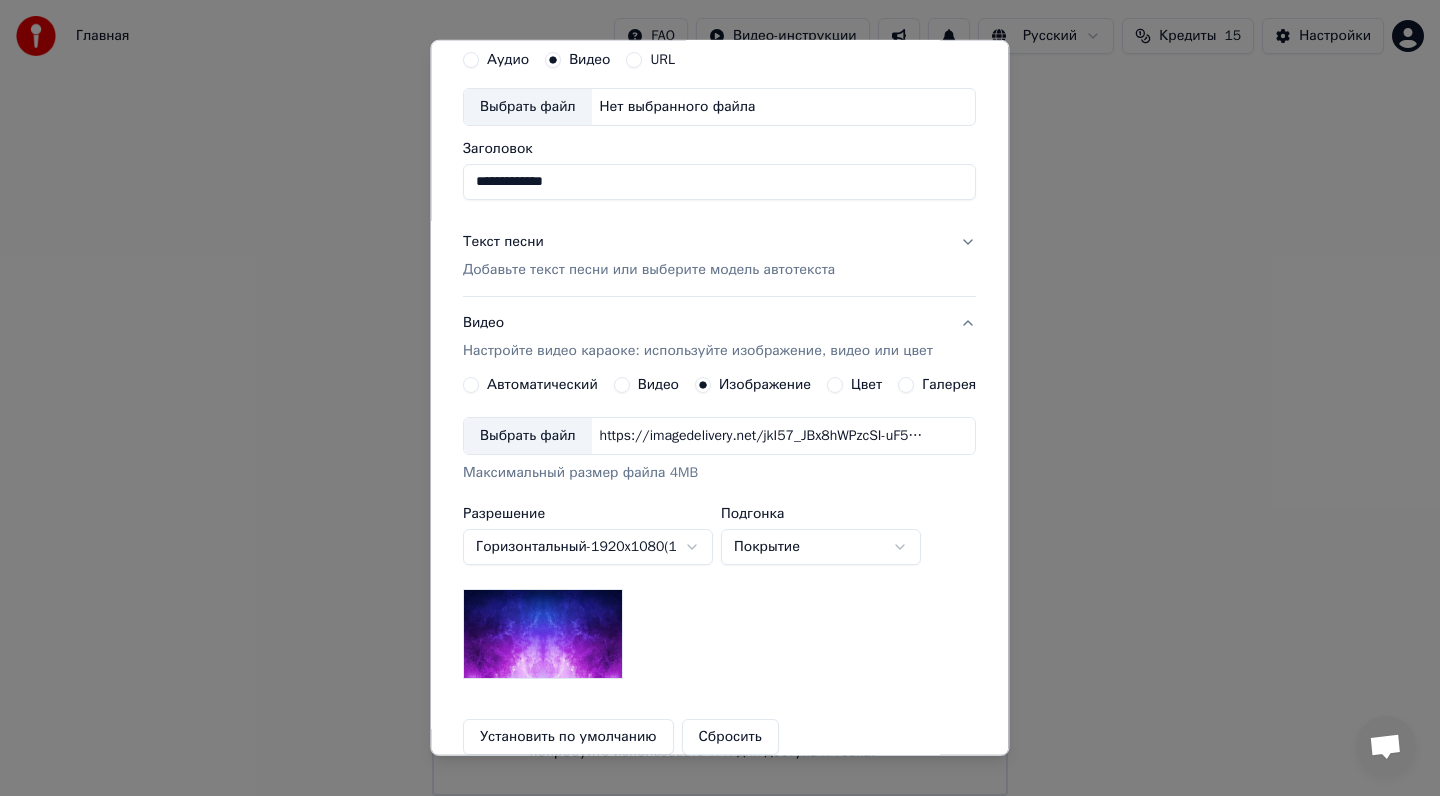 click on "https://imagedelivery.net/jkI57_JBx8hWPzcSI-uF5w/c7639807-3f76-4ea5-9112-66e75e03d200/16x9" at bounding box center [762, 436] 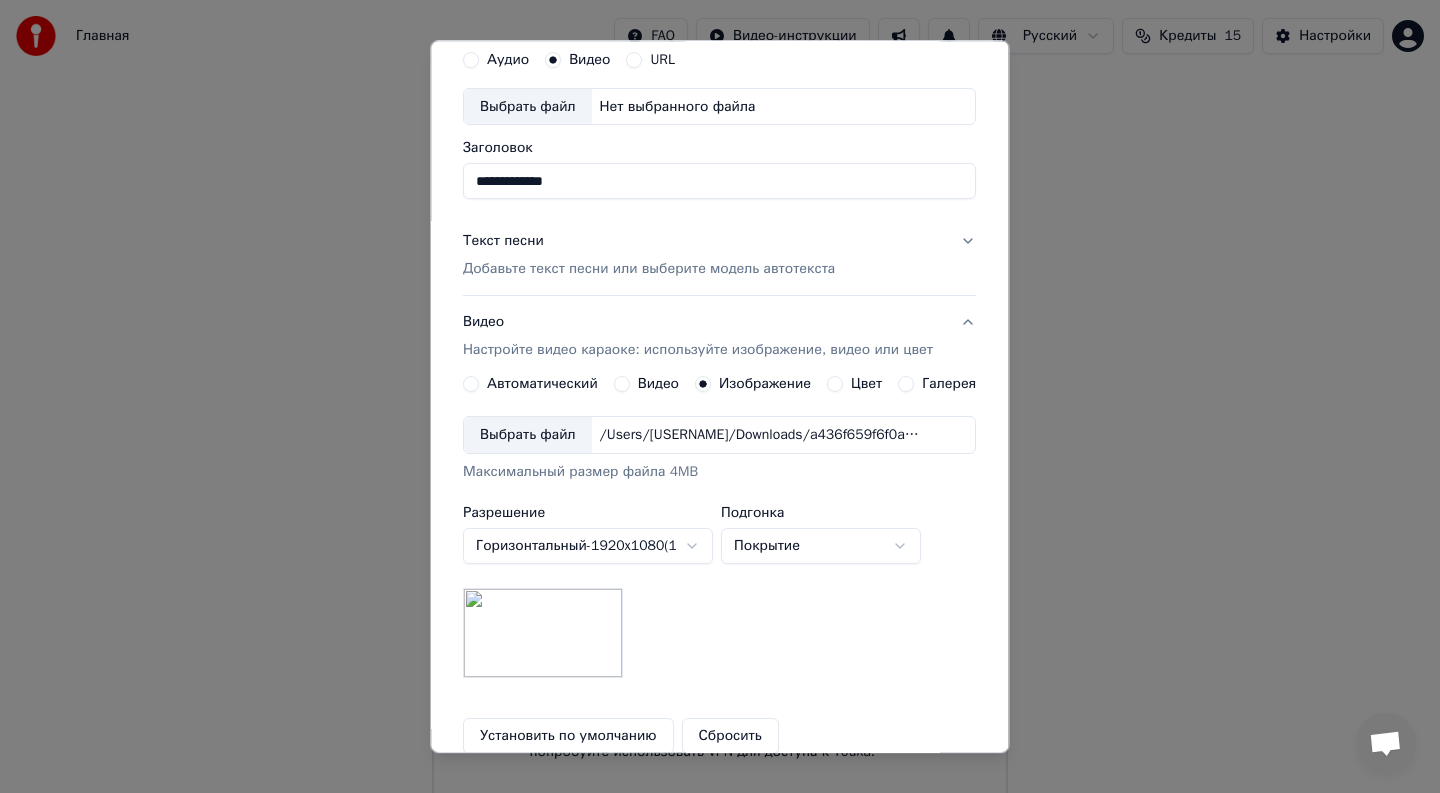 click on "Покрытие" at bounding box center [821, 547] 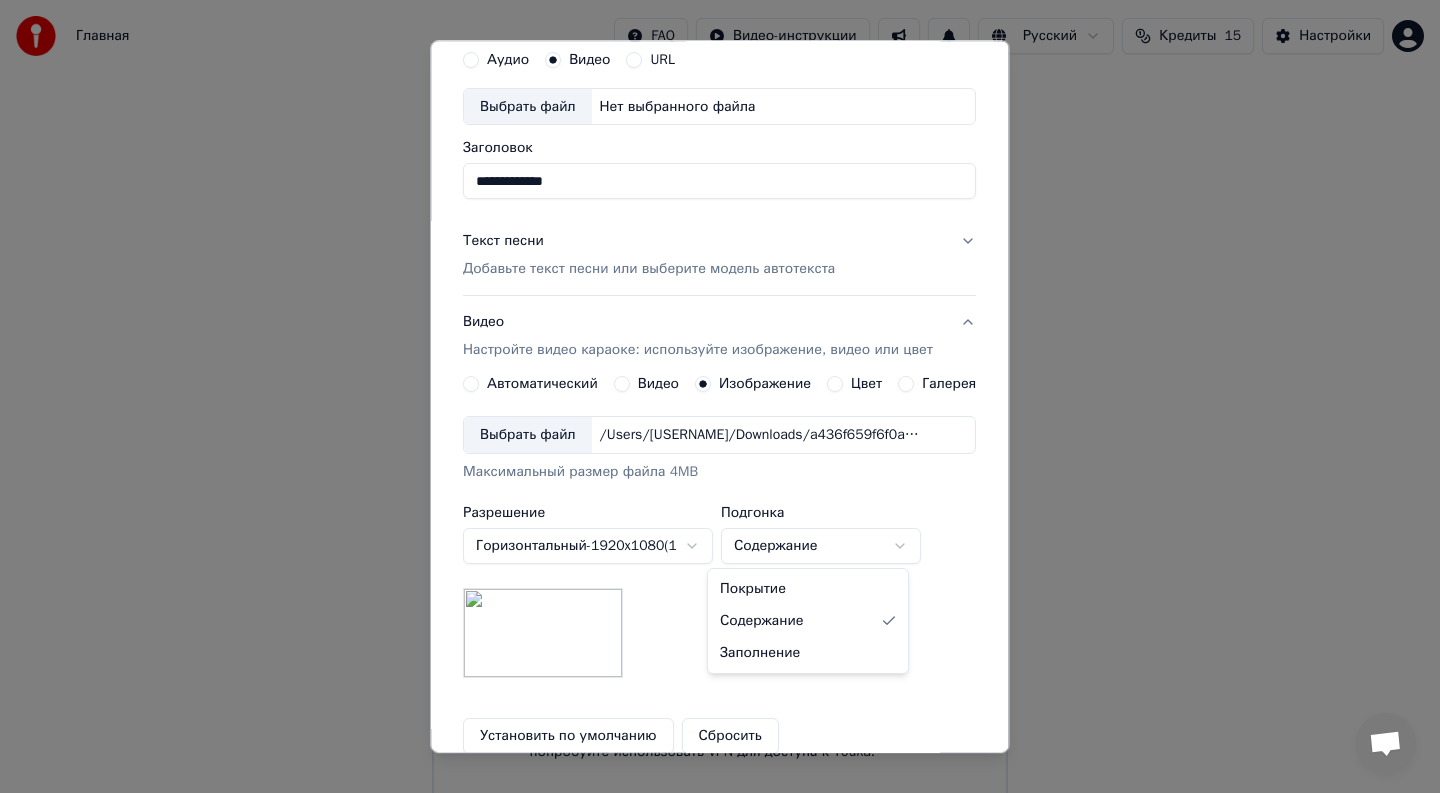 click on "**********" at bounding box center (720, 398) 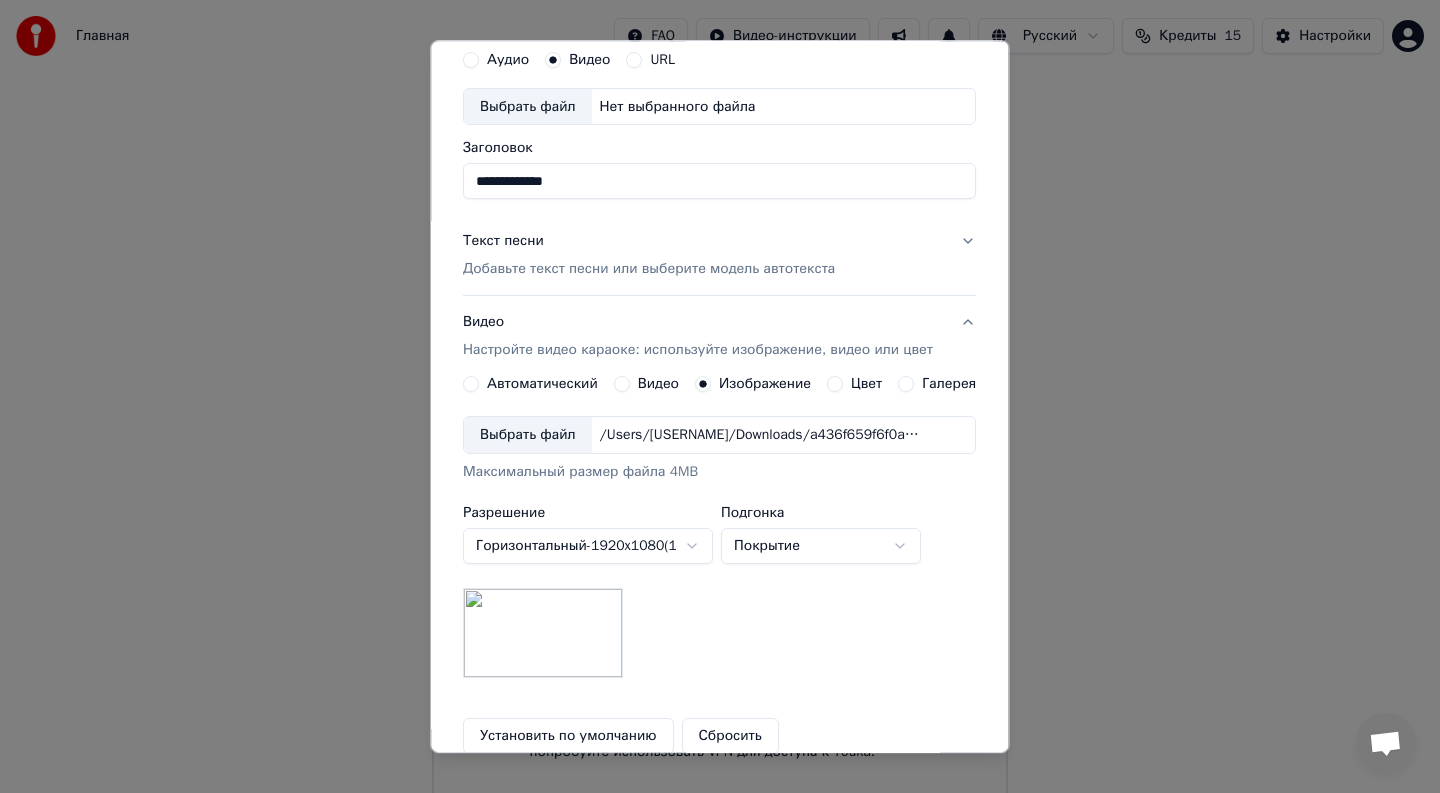 click on "**********" at bounding box center (720, 398) 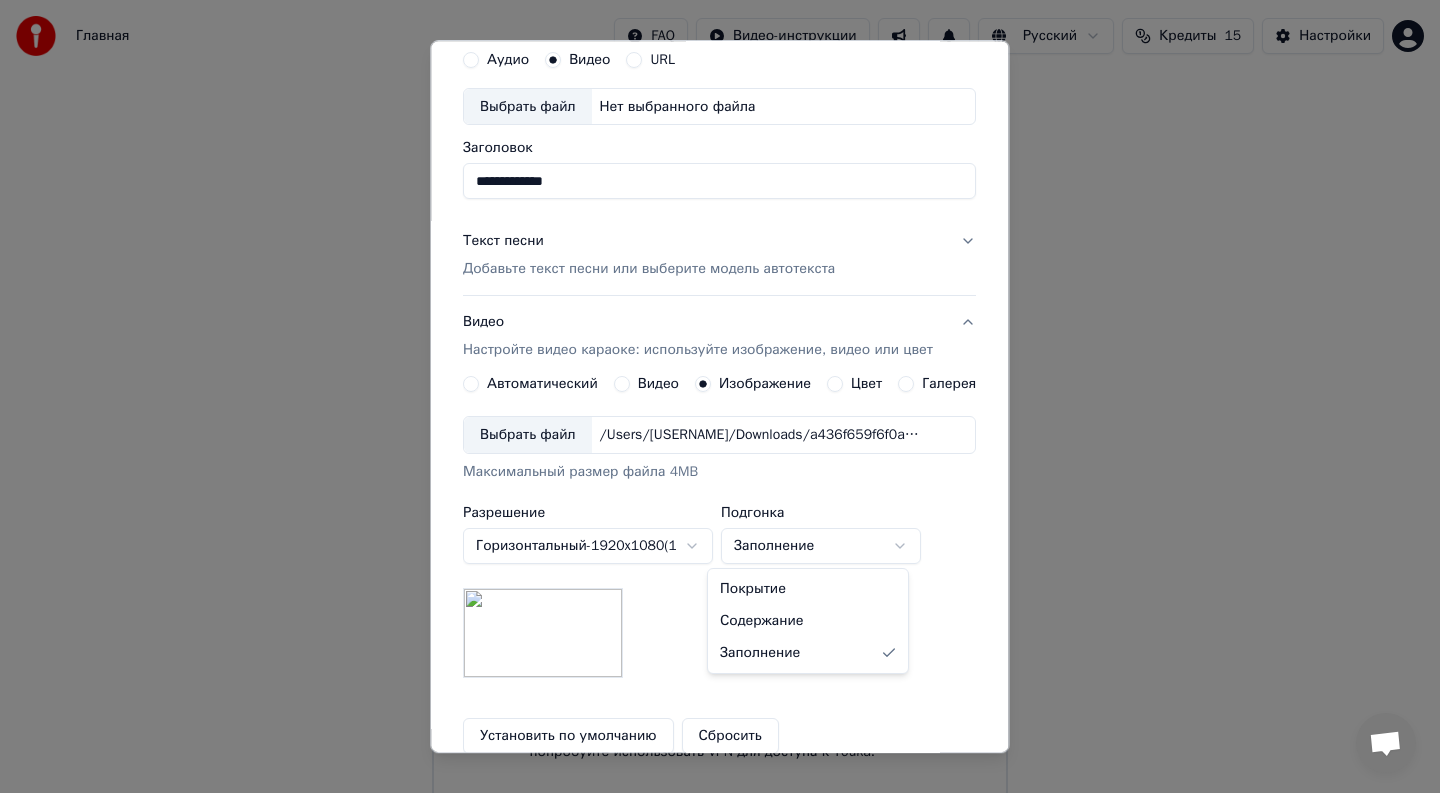 click on "**********" at bounding box center [720, 398] 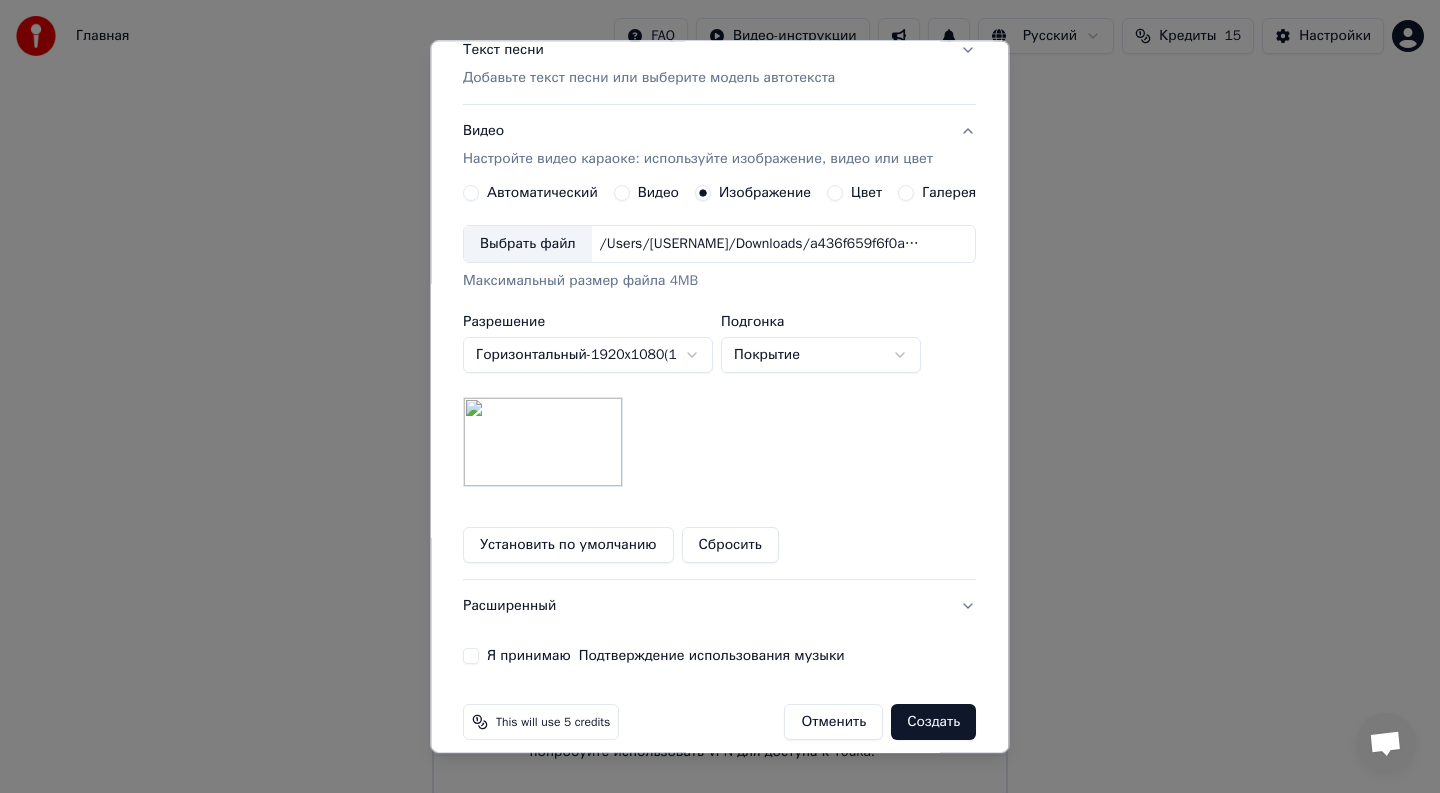 scroll, scrollTop: 286, scrollLeft: 0, axis: vertical 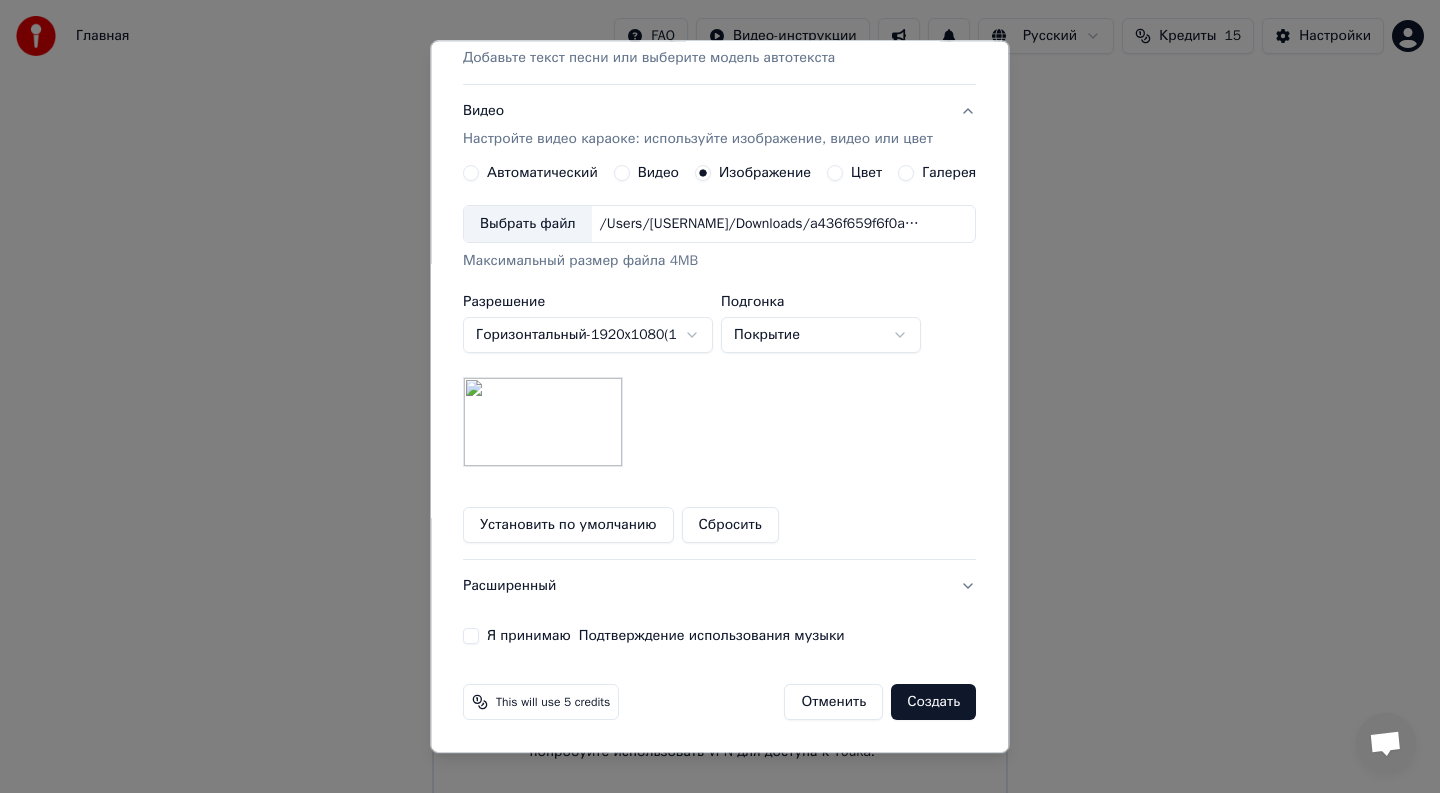 click on "Я принимаю   Подтверждение использования музыки" at bounding box center [471, 637] 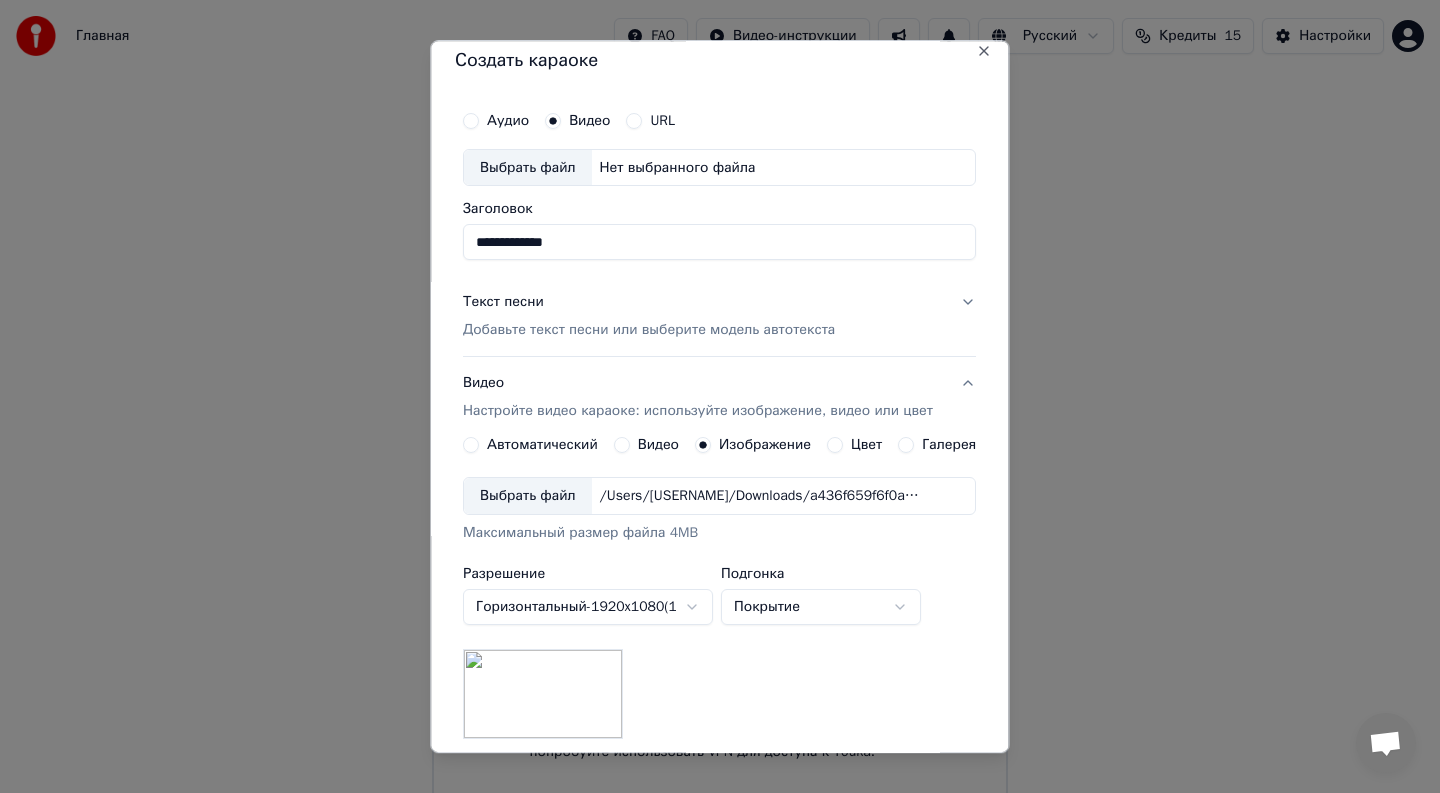 scroll, scrollTop: 0, scrollLeft: 0, axis: both 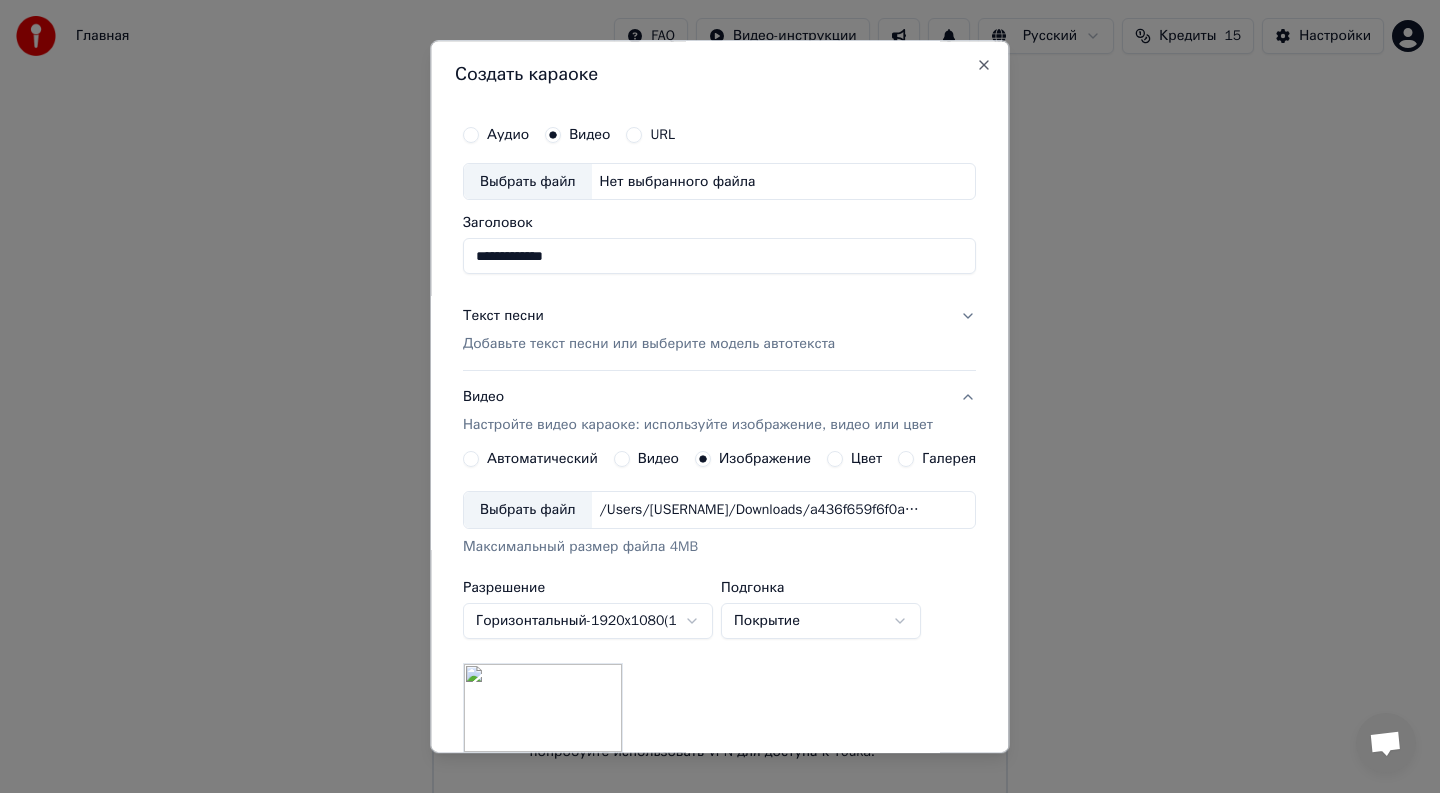 click on "Выбрать файл" at bounding box center (528, 182) 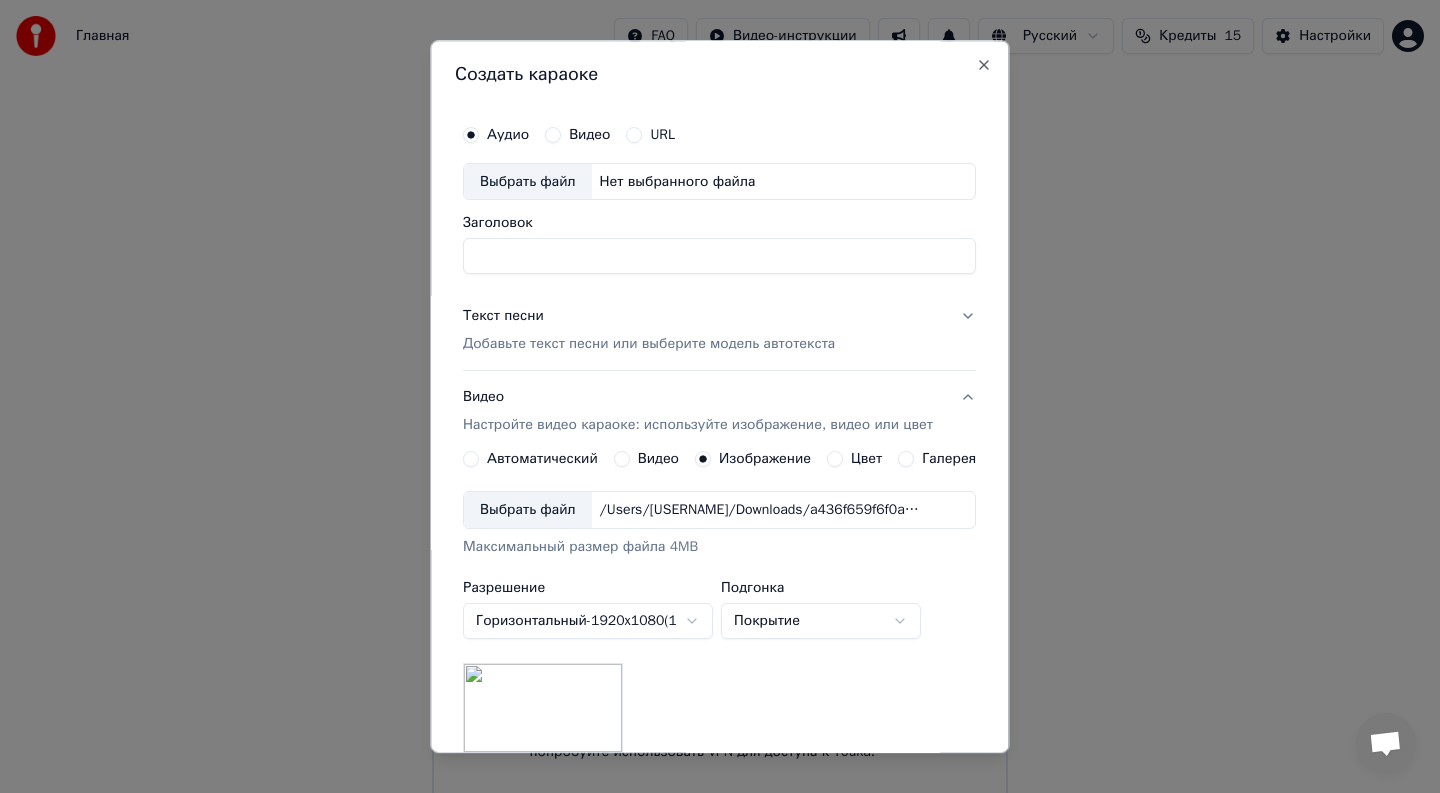click on "Нет выбранного файла" at bounding box center (678, 182) 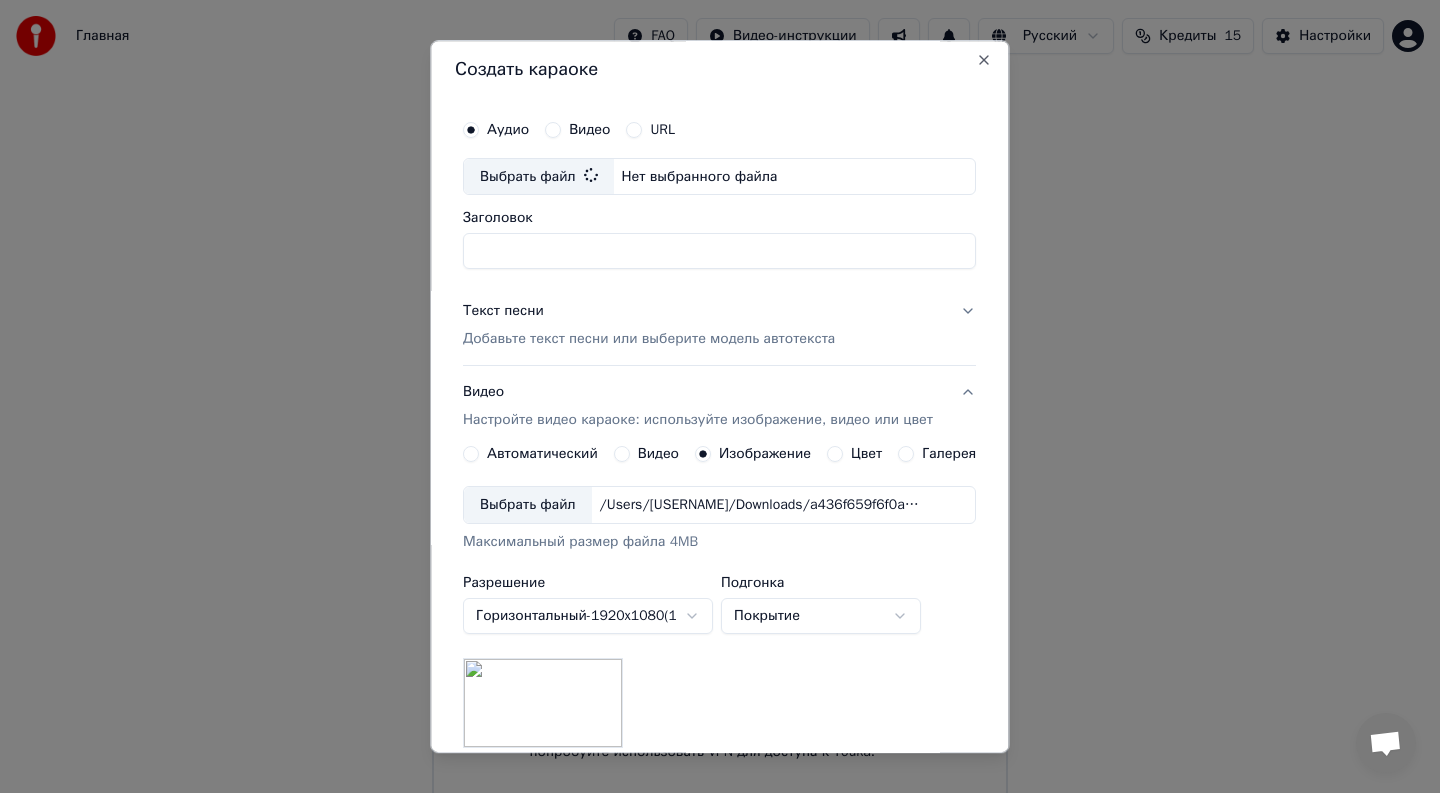 scroll, scrollTop: 8, scrollLeft: 0, axis: vertical 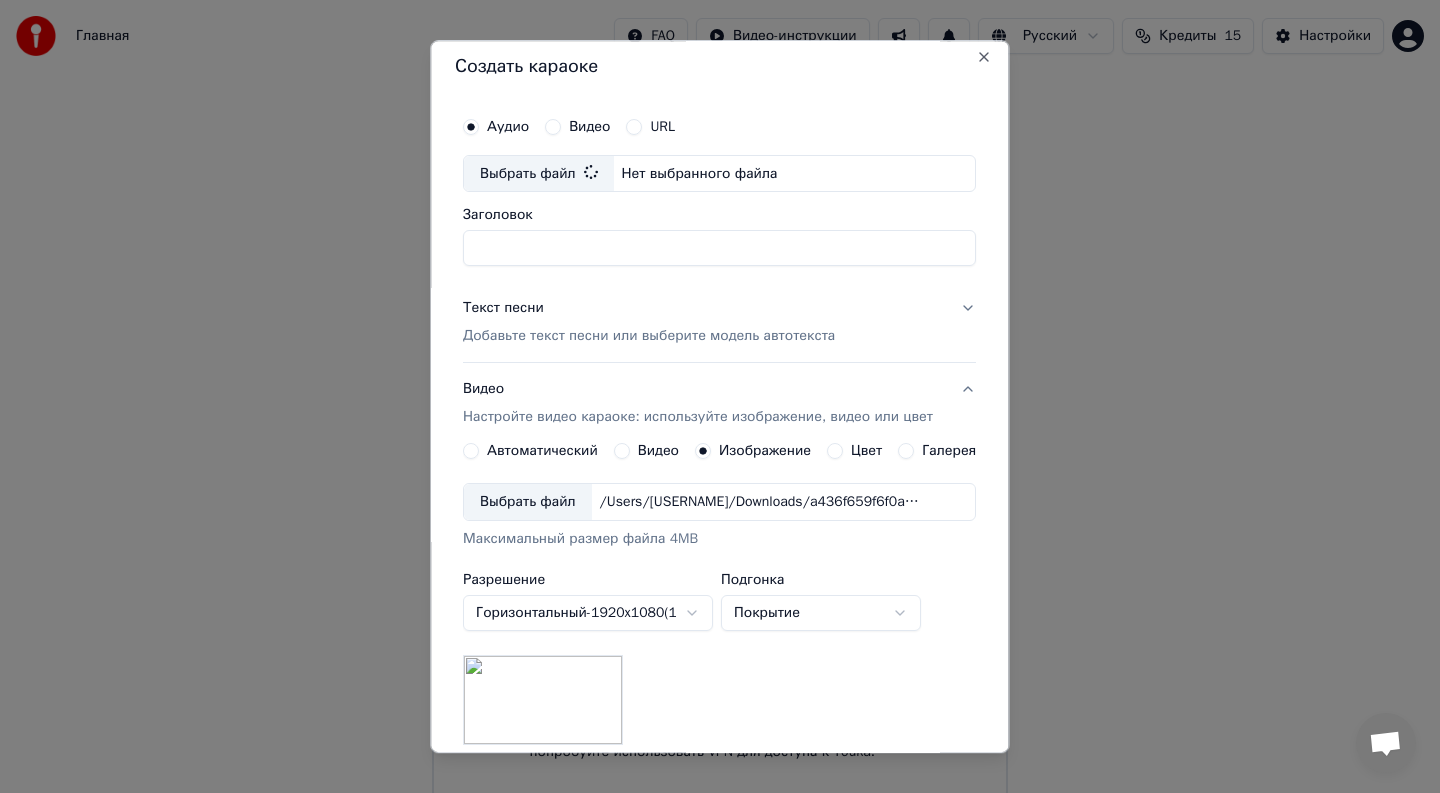 type on "**********" 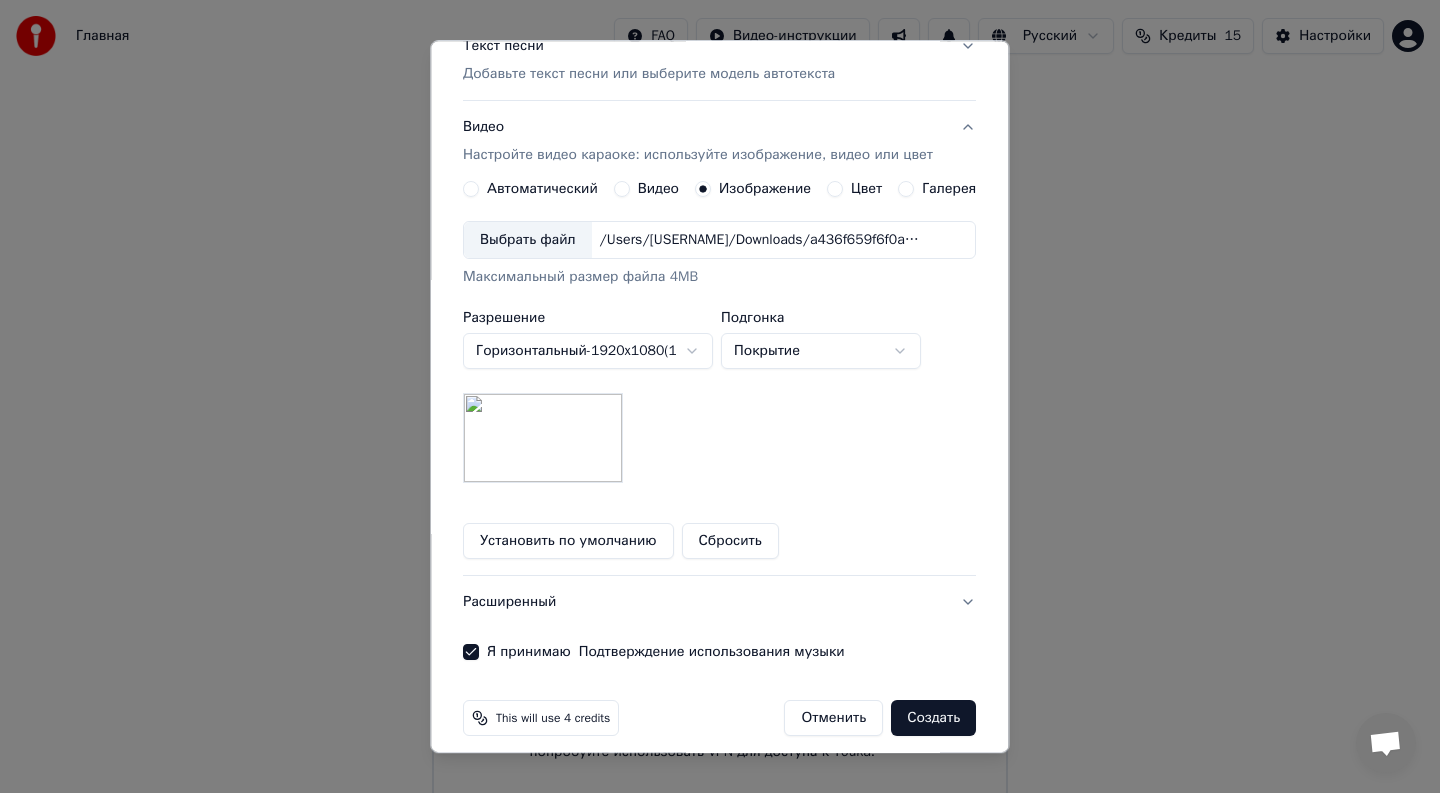 scroll, scrollTop: 286, scrollLeft: 0, axis: vertical 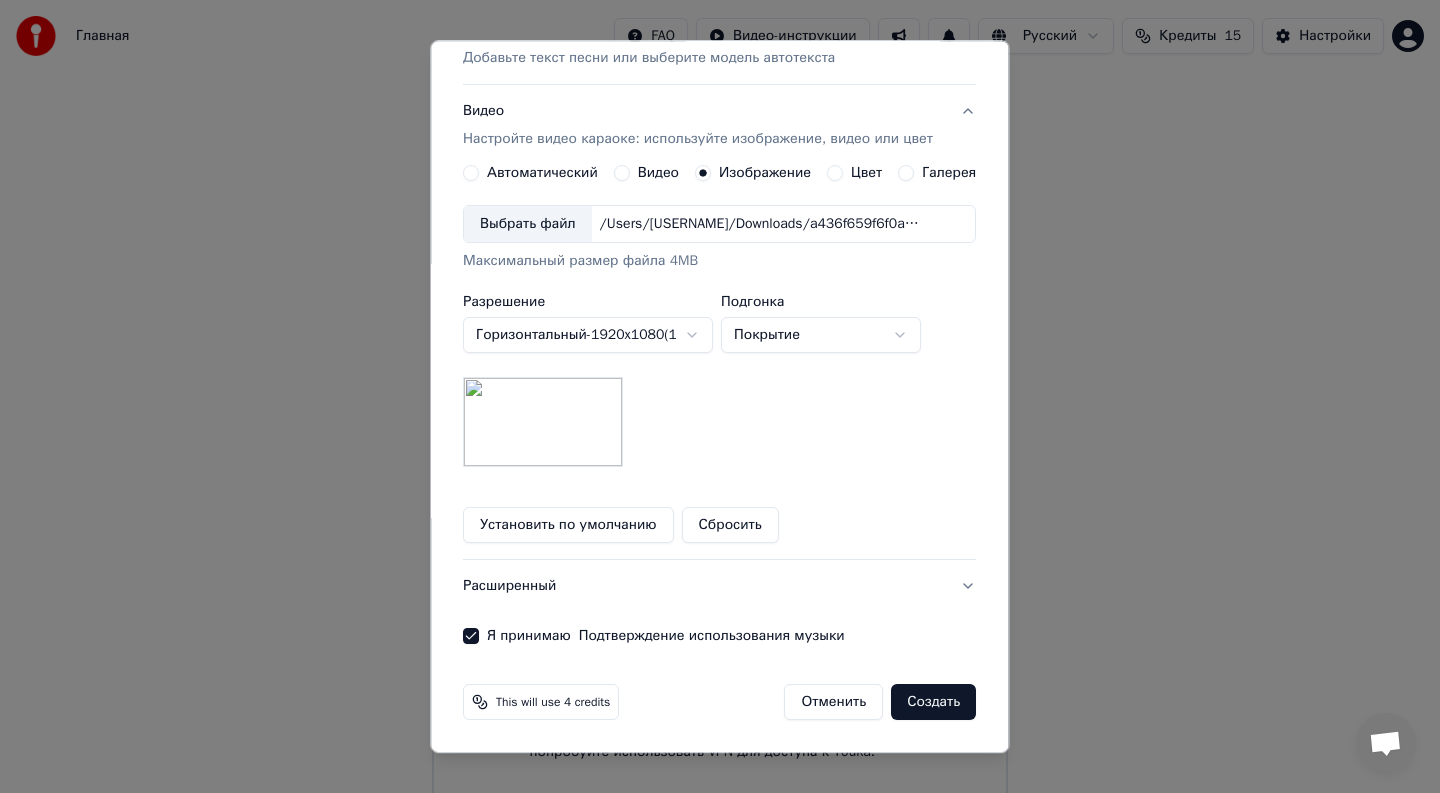 click on "Создать" at bounding box center [934, 703] 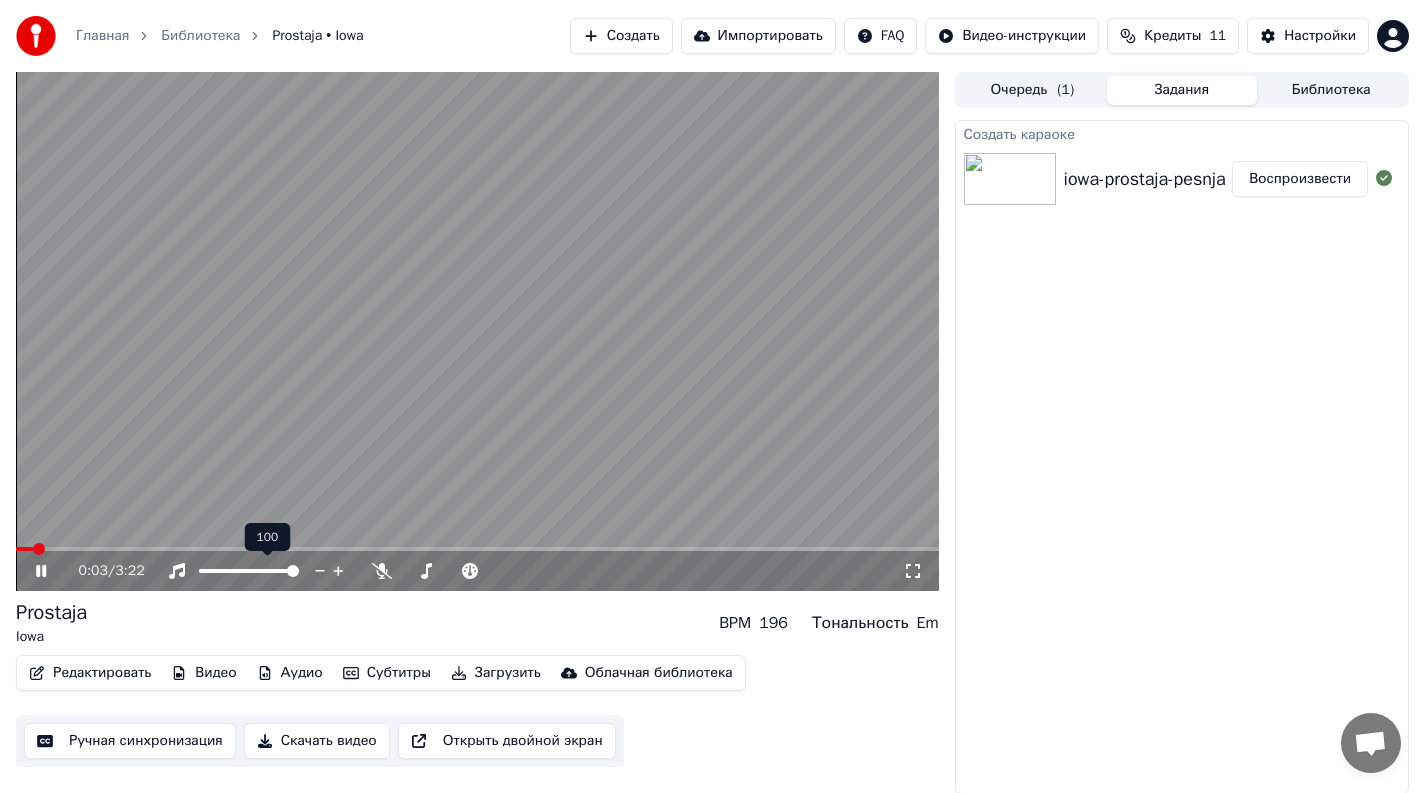 click at bounding box center (267, 571) 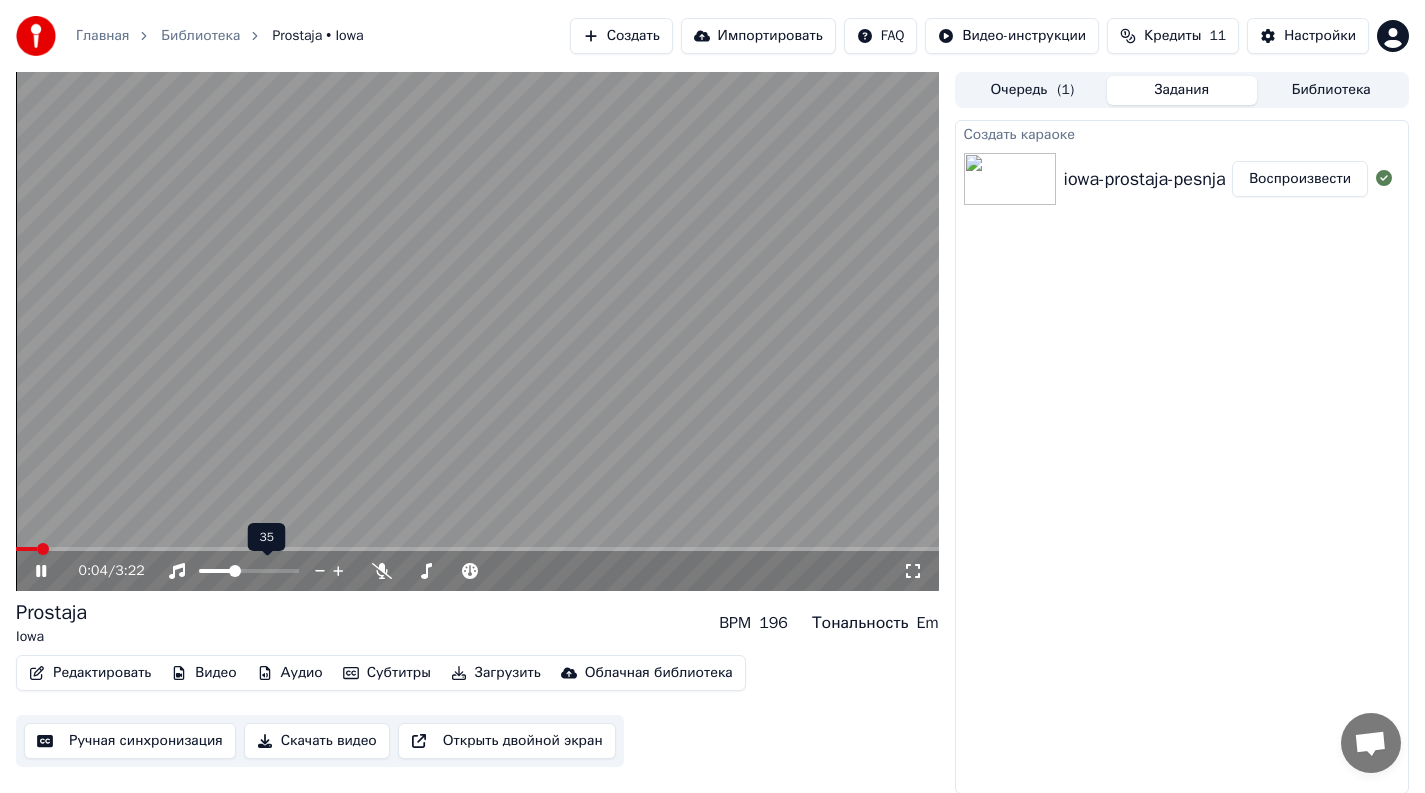 click at bounding box center (216, 571) 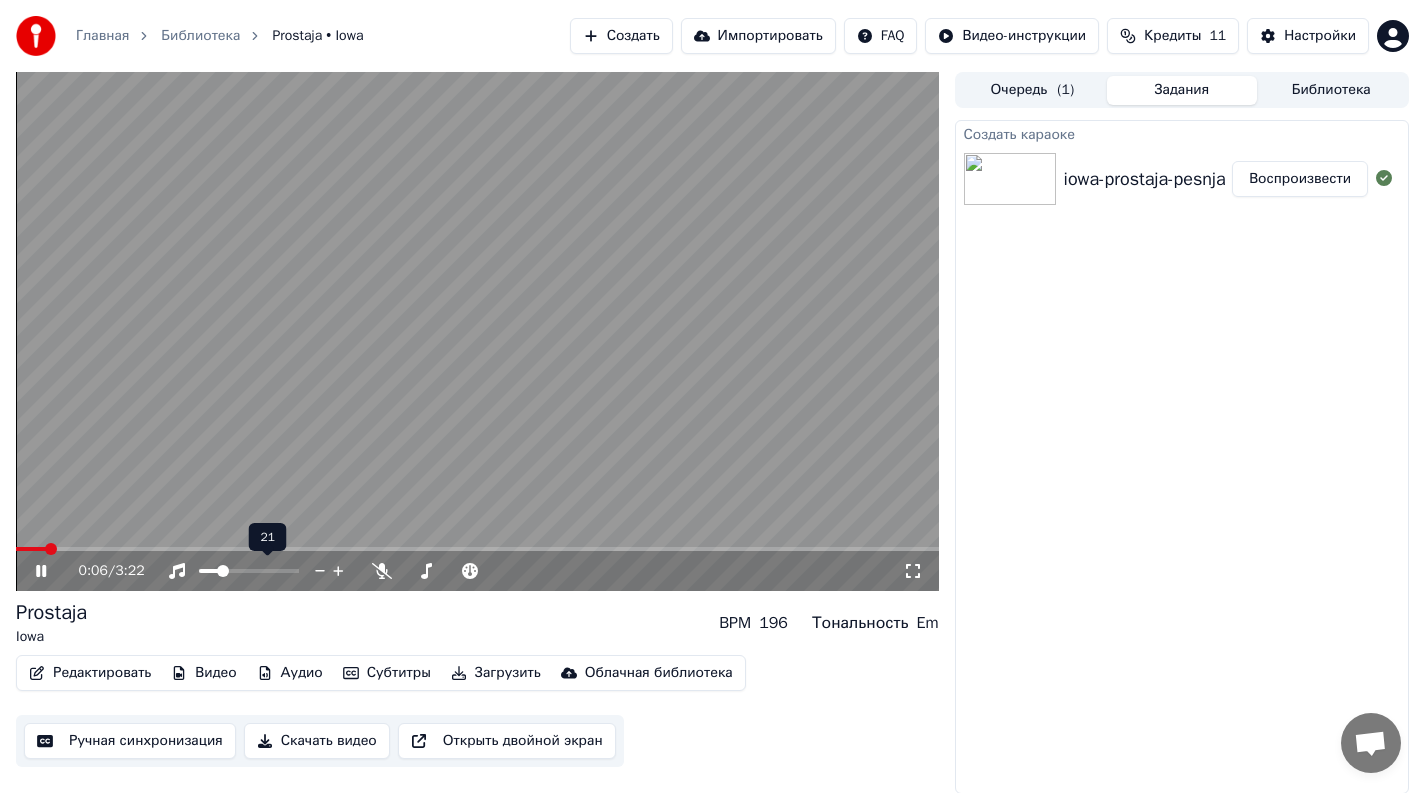 click at bounding box center (223, 571) 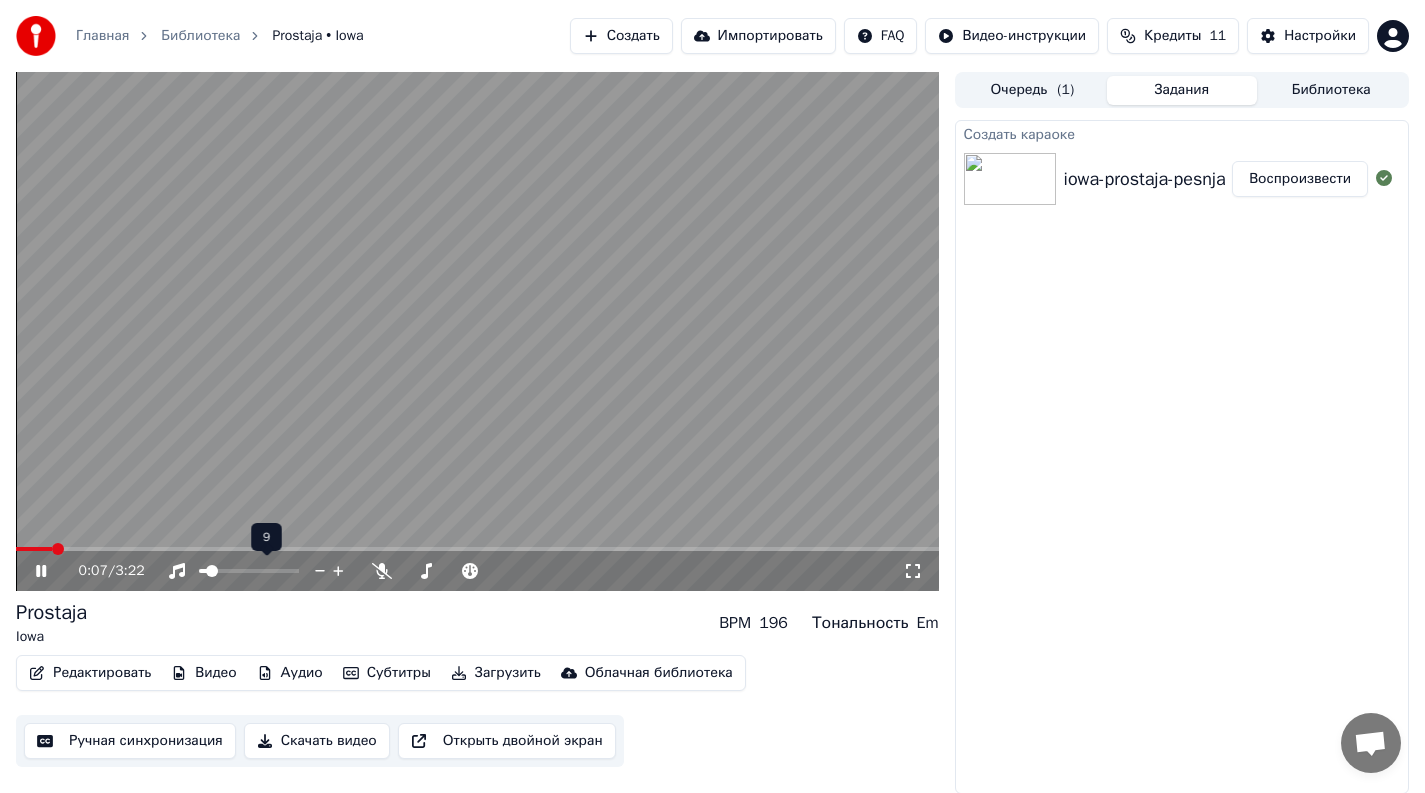 click at bounding box center [212, 571] 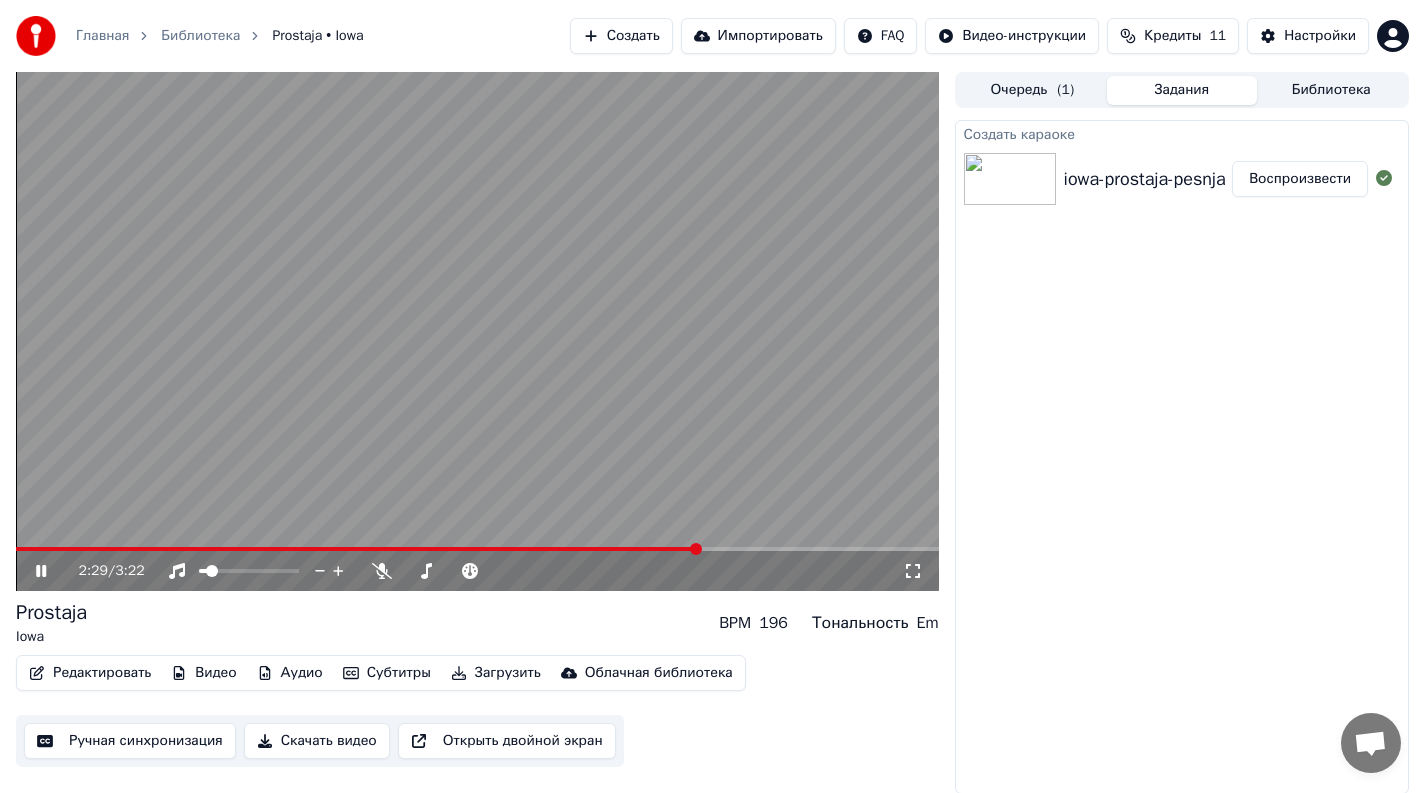 click at bounding box center (477, 331) 